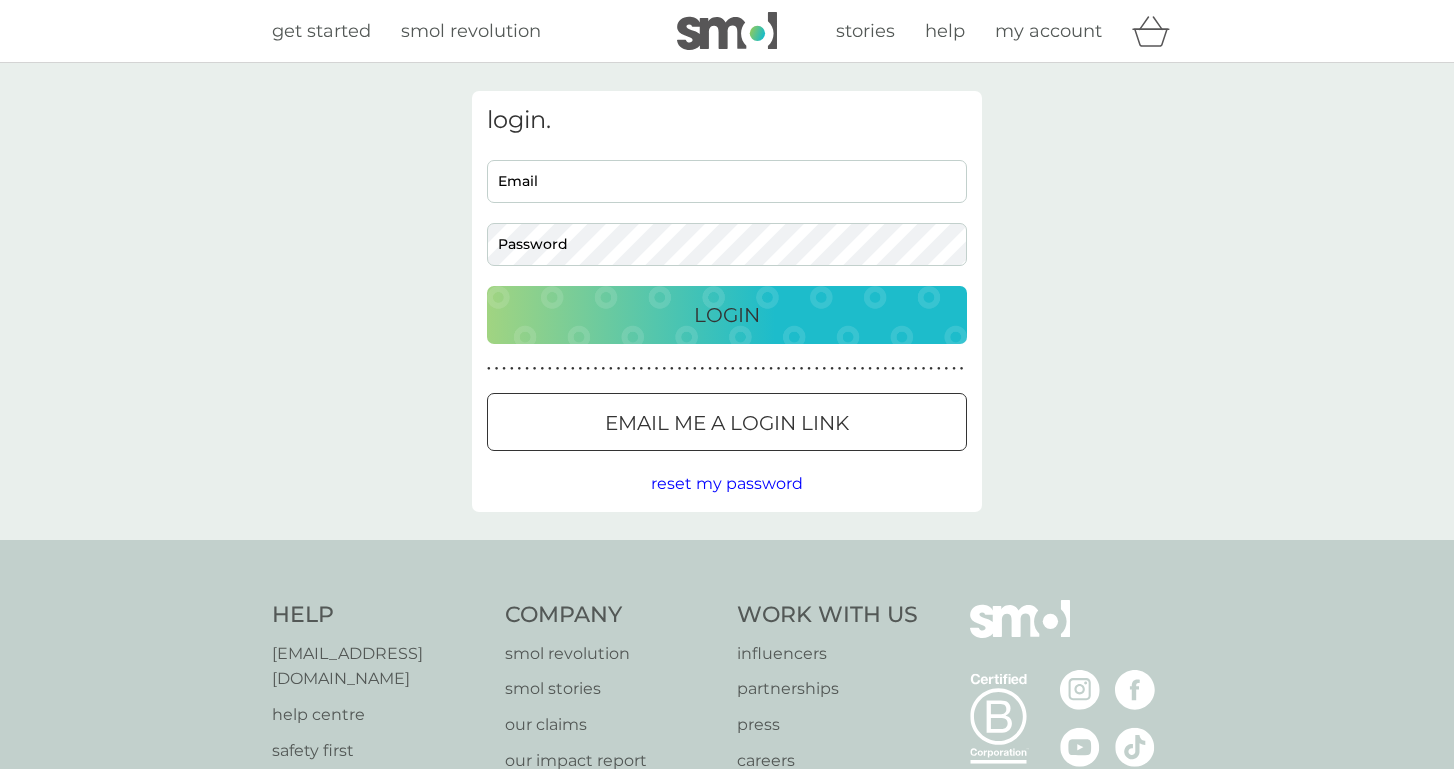 scroll, scrollTop: 0, scrollLeft: 0, axis: both 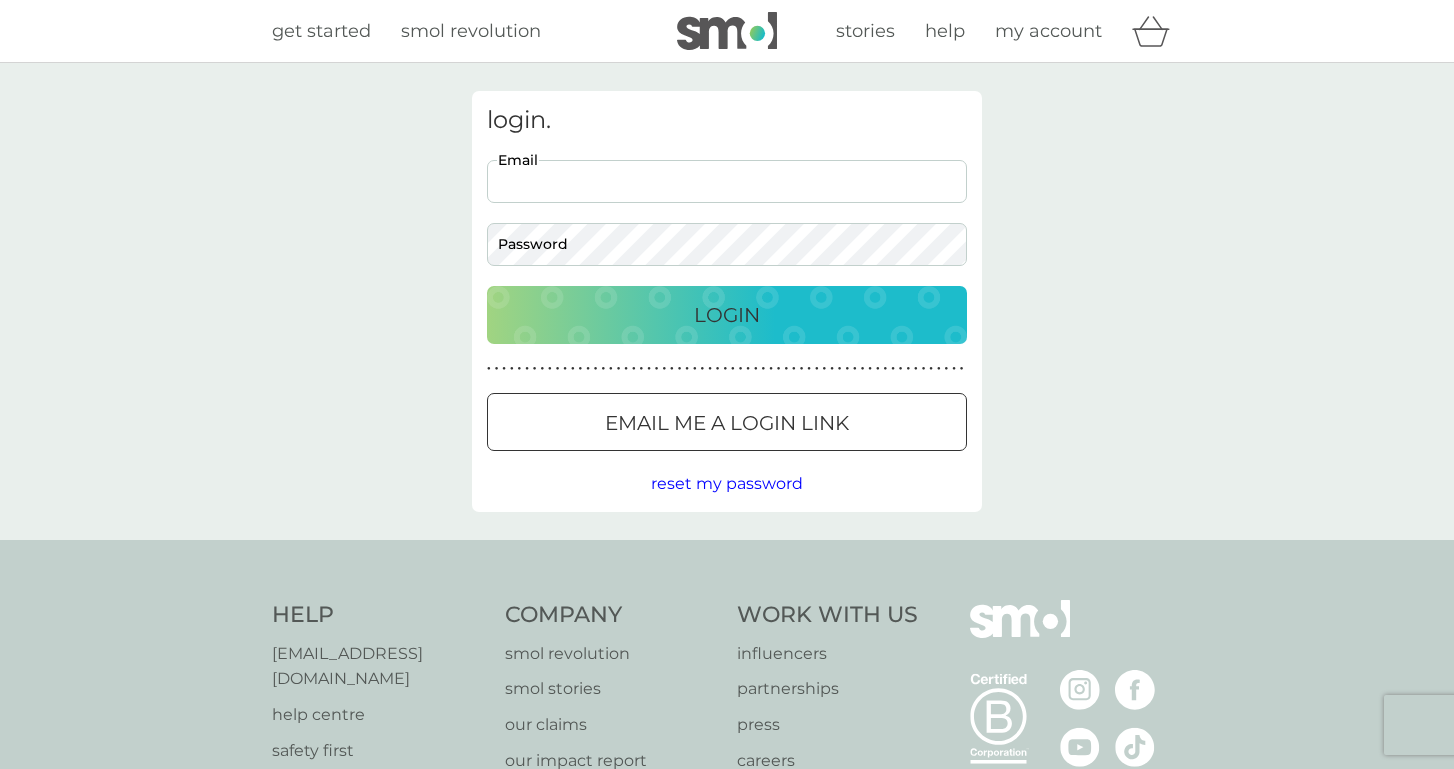 type on "[EMAIL_ADDRESS][DOMAIN_NAME]" 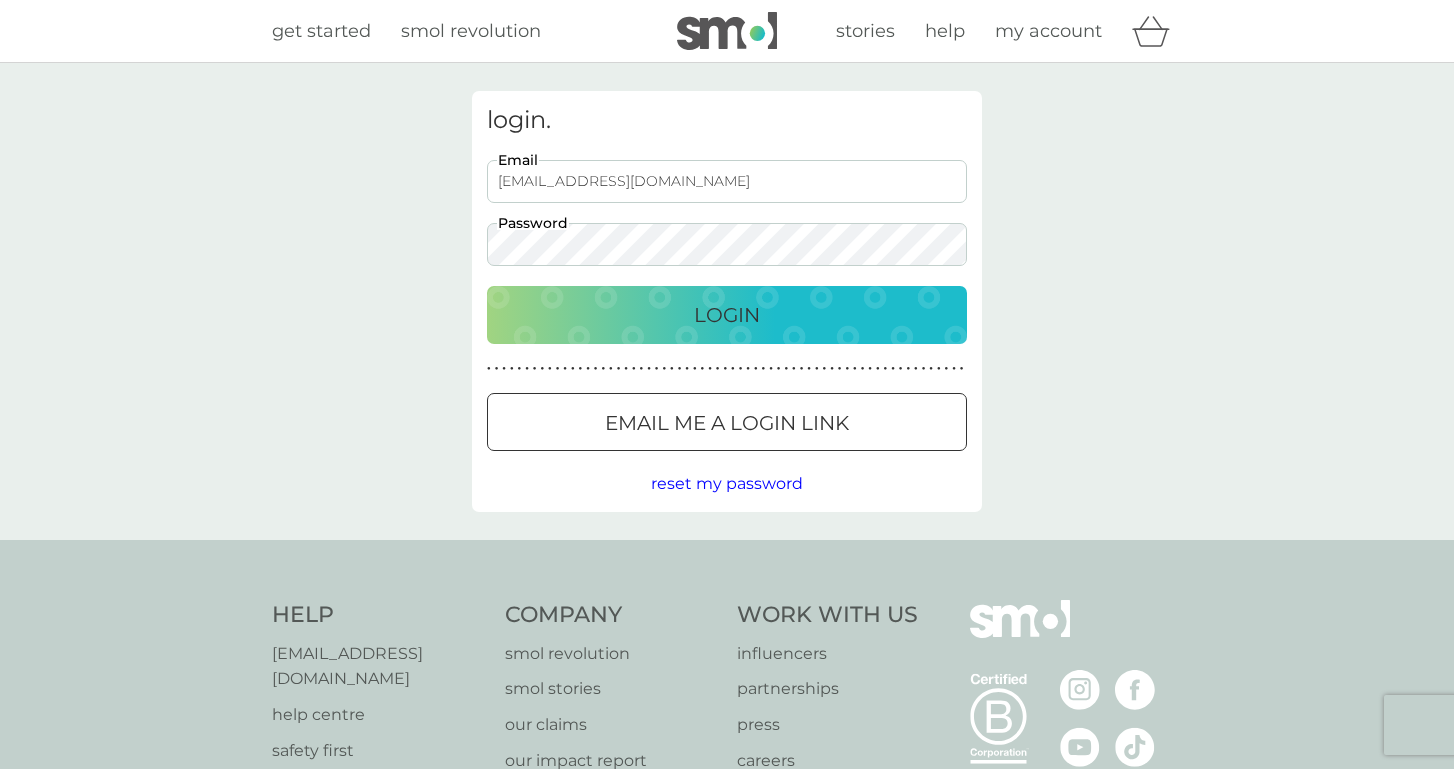 click on "Login" at bounding box center (727, 315) 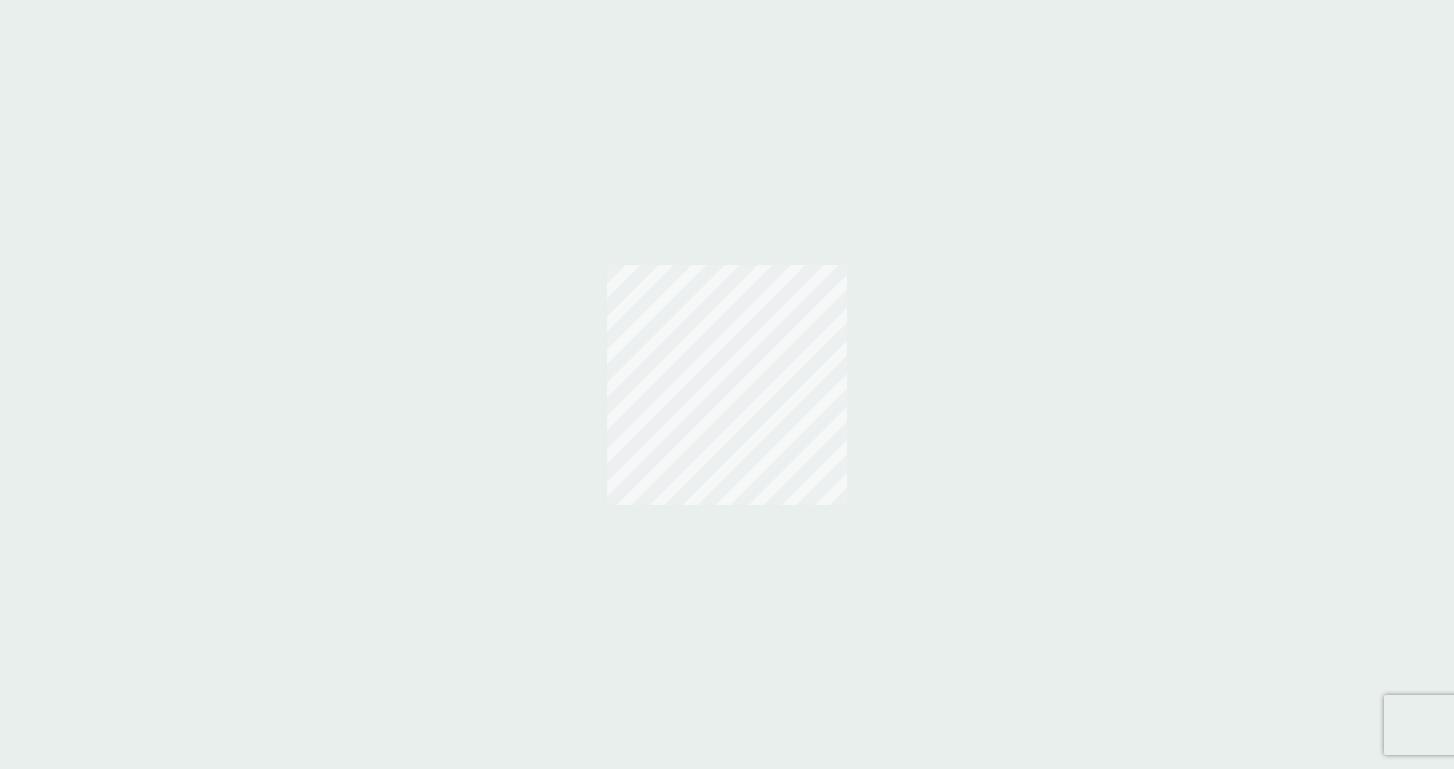 scroll, scrollTop: 0, scrollLeft: 0, axis: both 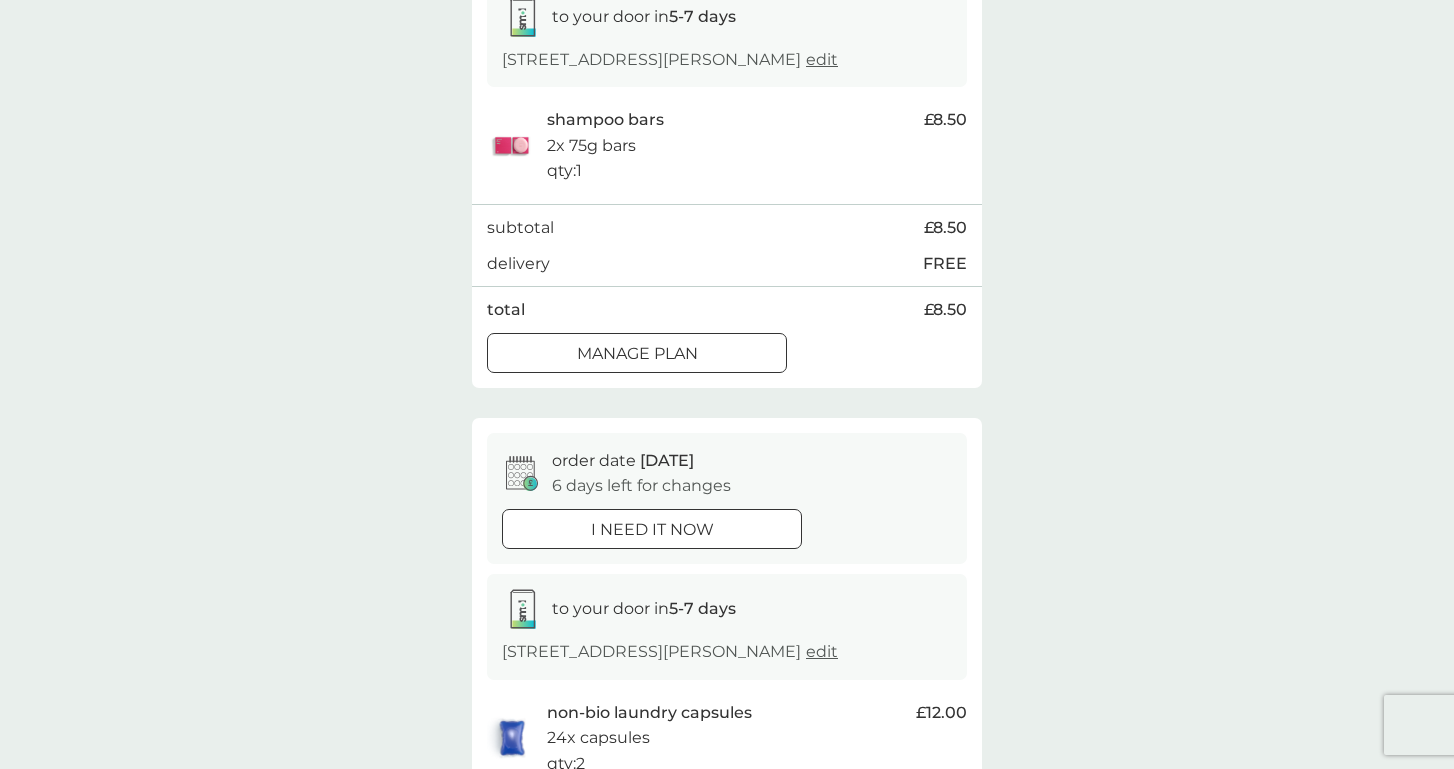 click on "Manage plan" at bounding box center [637, 354] 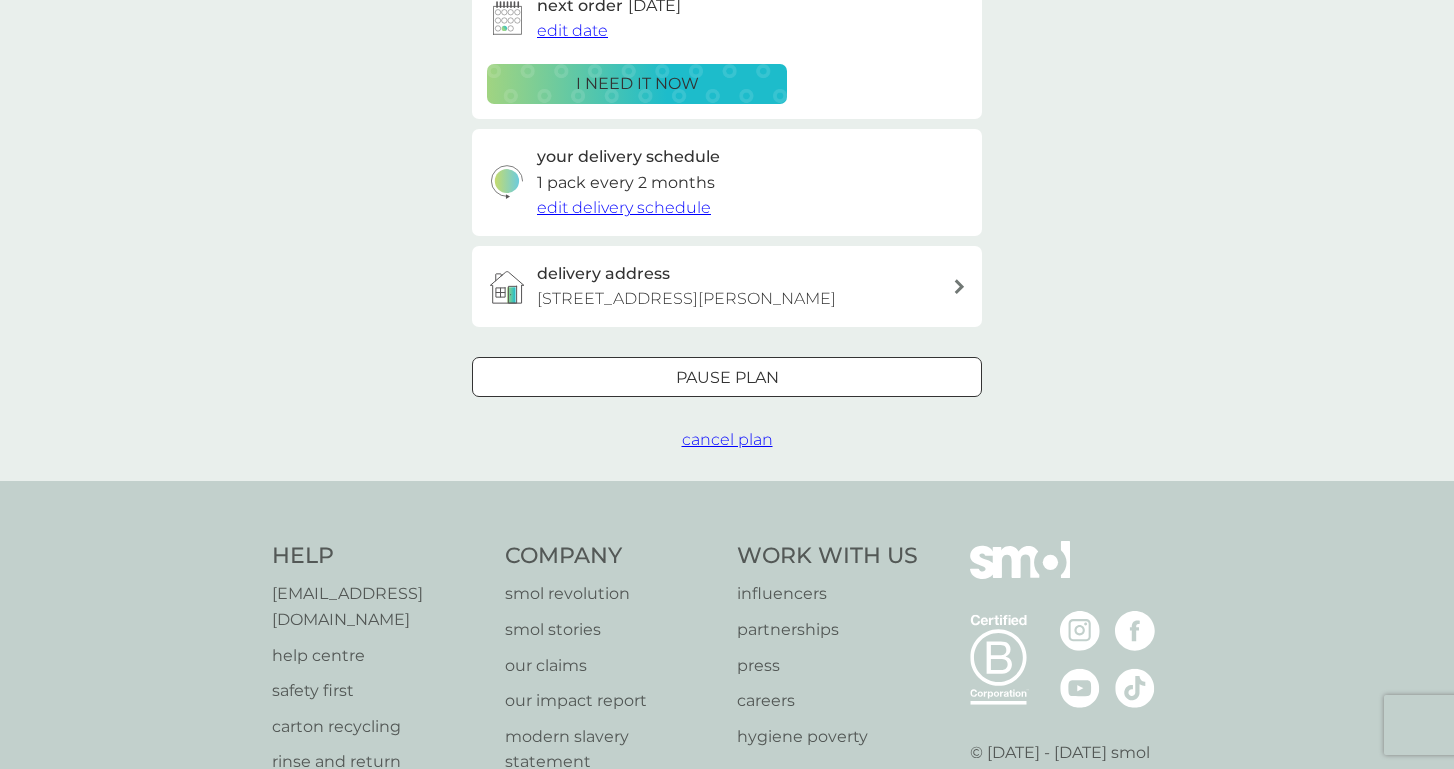 scroll, scrollTop: 0, scrollLeft: 0, axis: both 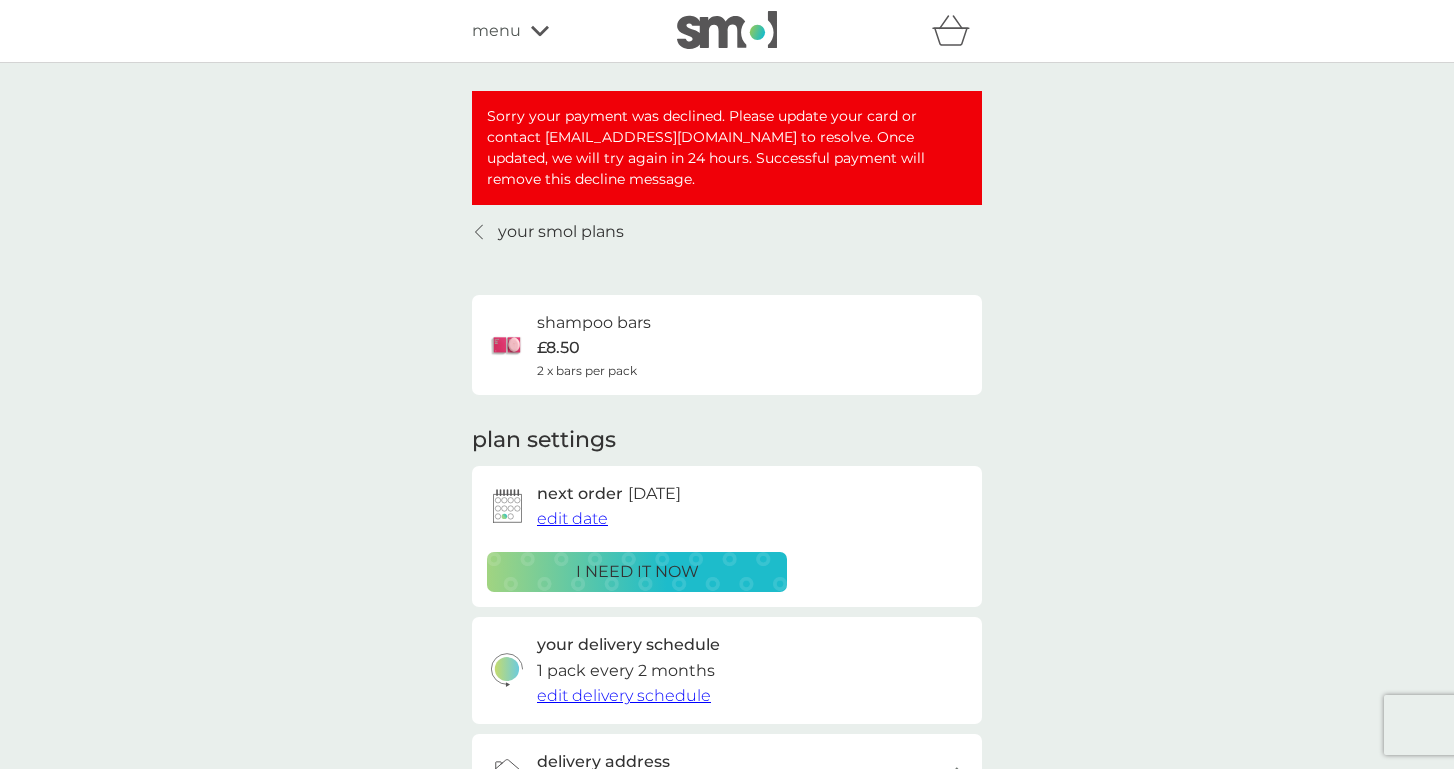 click on "edit date" at bounding box center [572, 518] 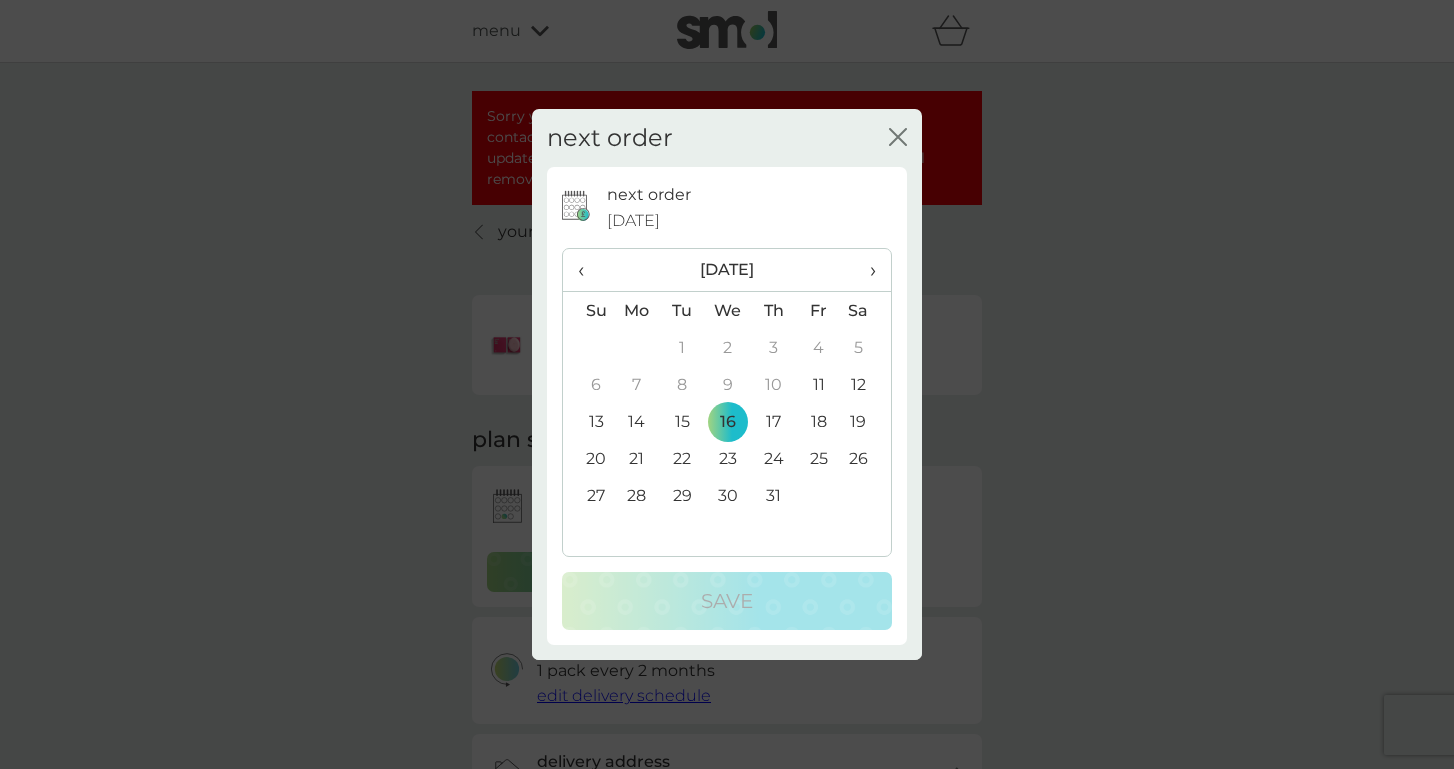 click on "›" at bounding box center [866, 270] 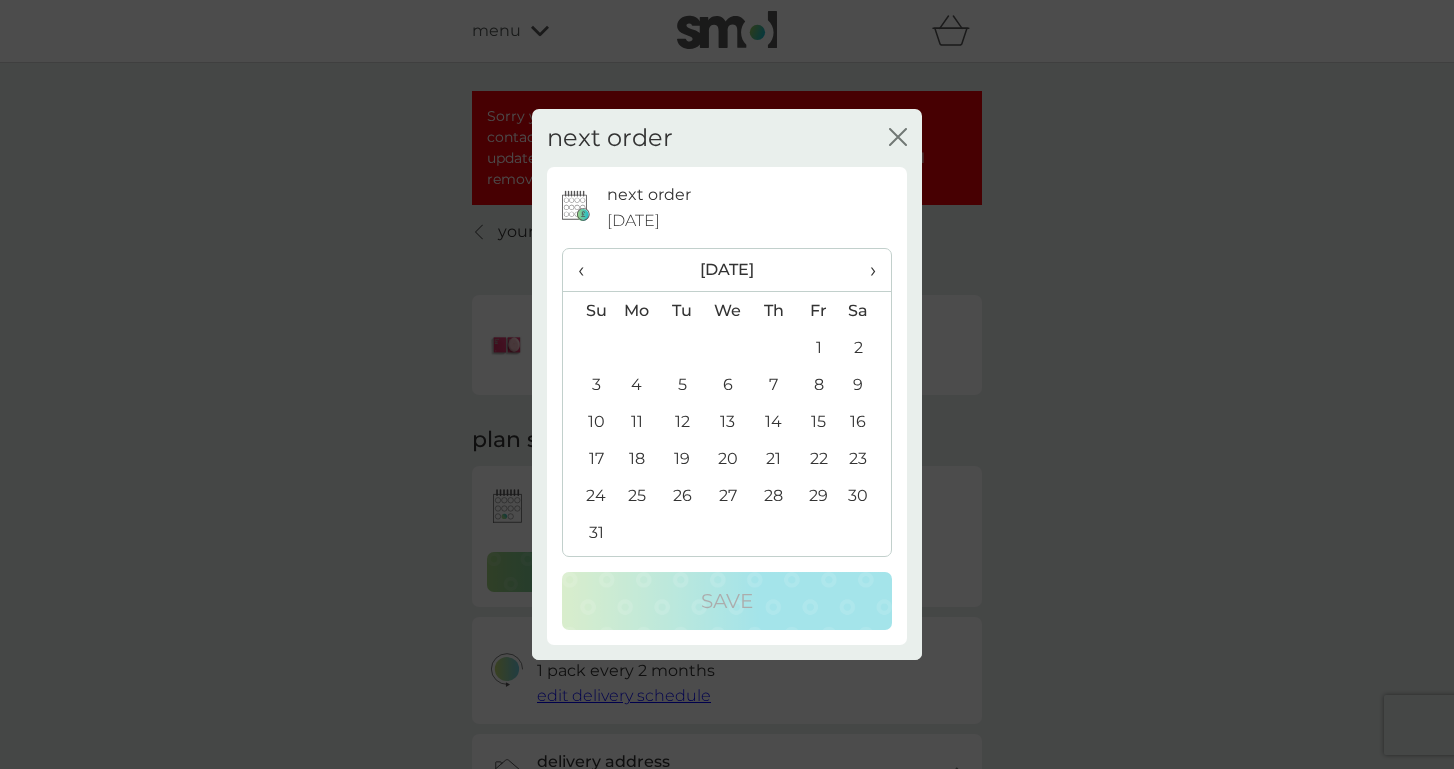 click on "›" at bounding box center [866, 270] 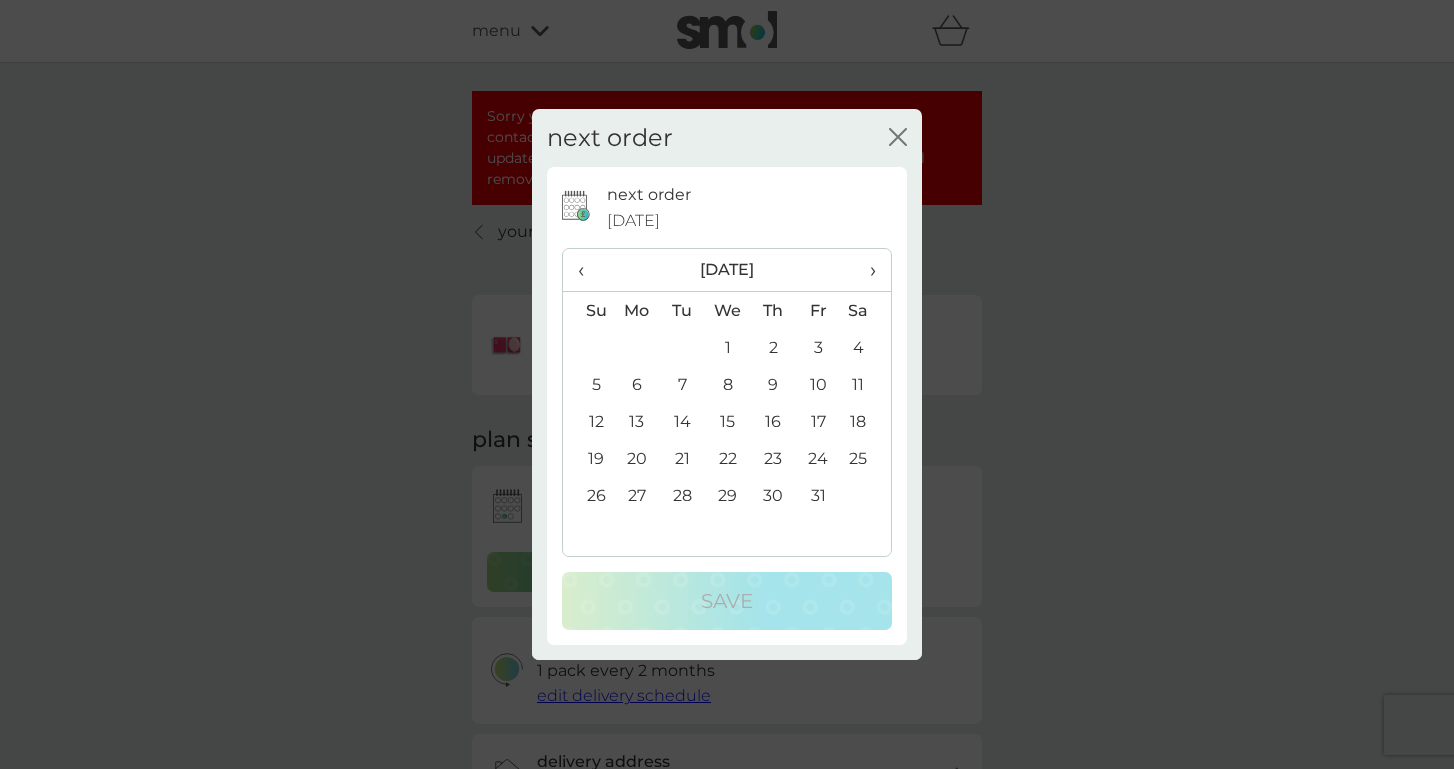 click on "›" at bounding box center [866, 270] 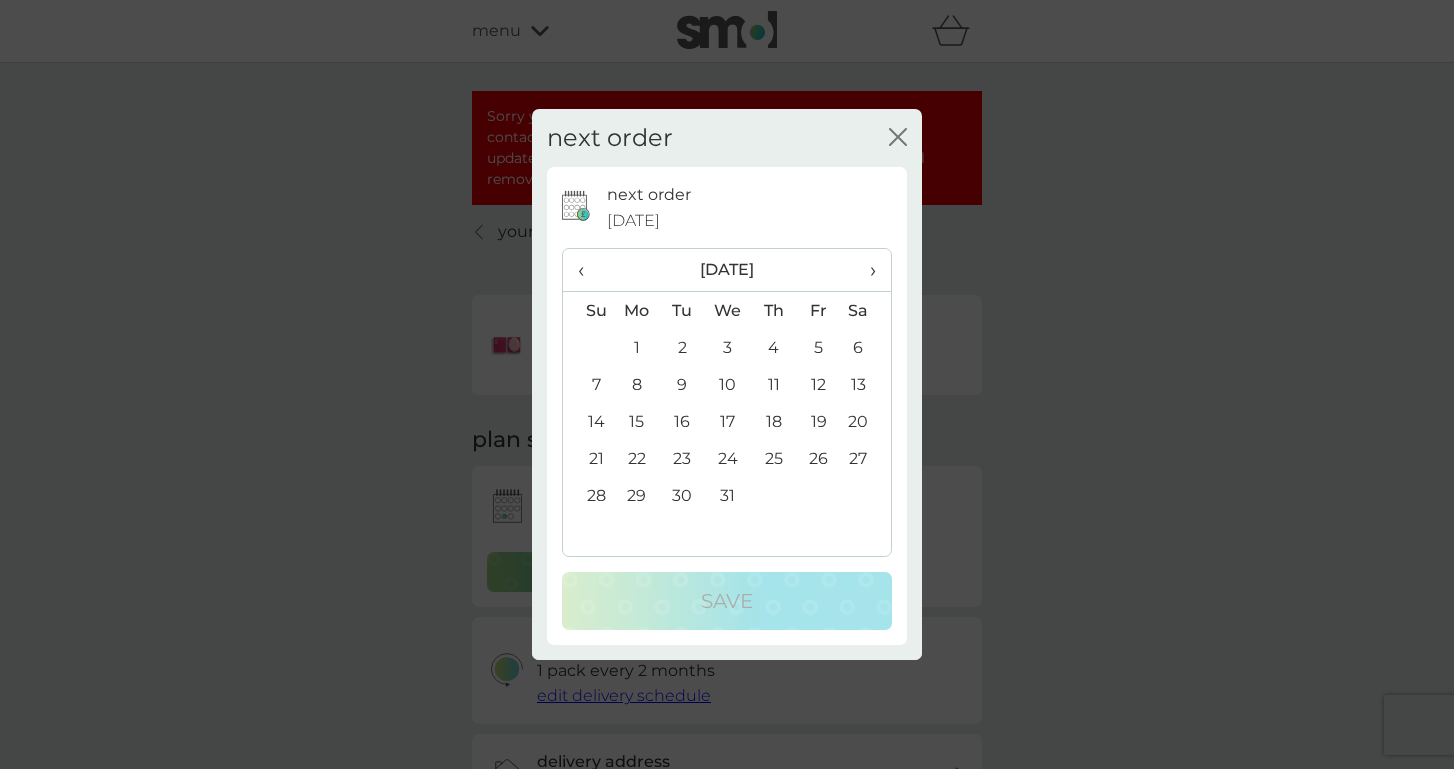 click on "17" at bounding box center (728, 421) 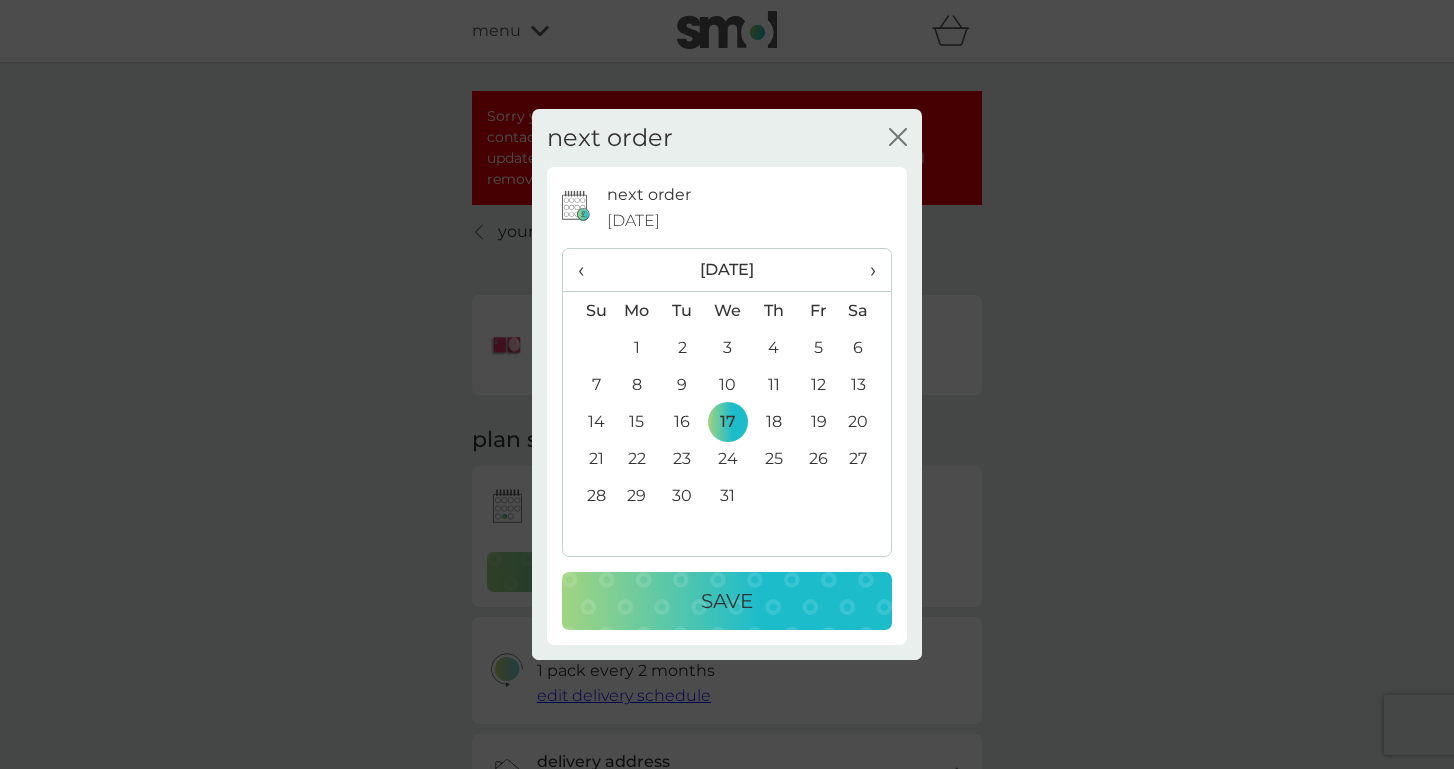 click on "Save" at bounding box center (727, 601) 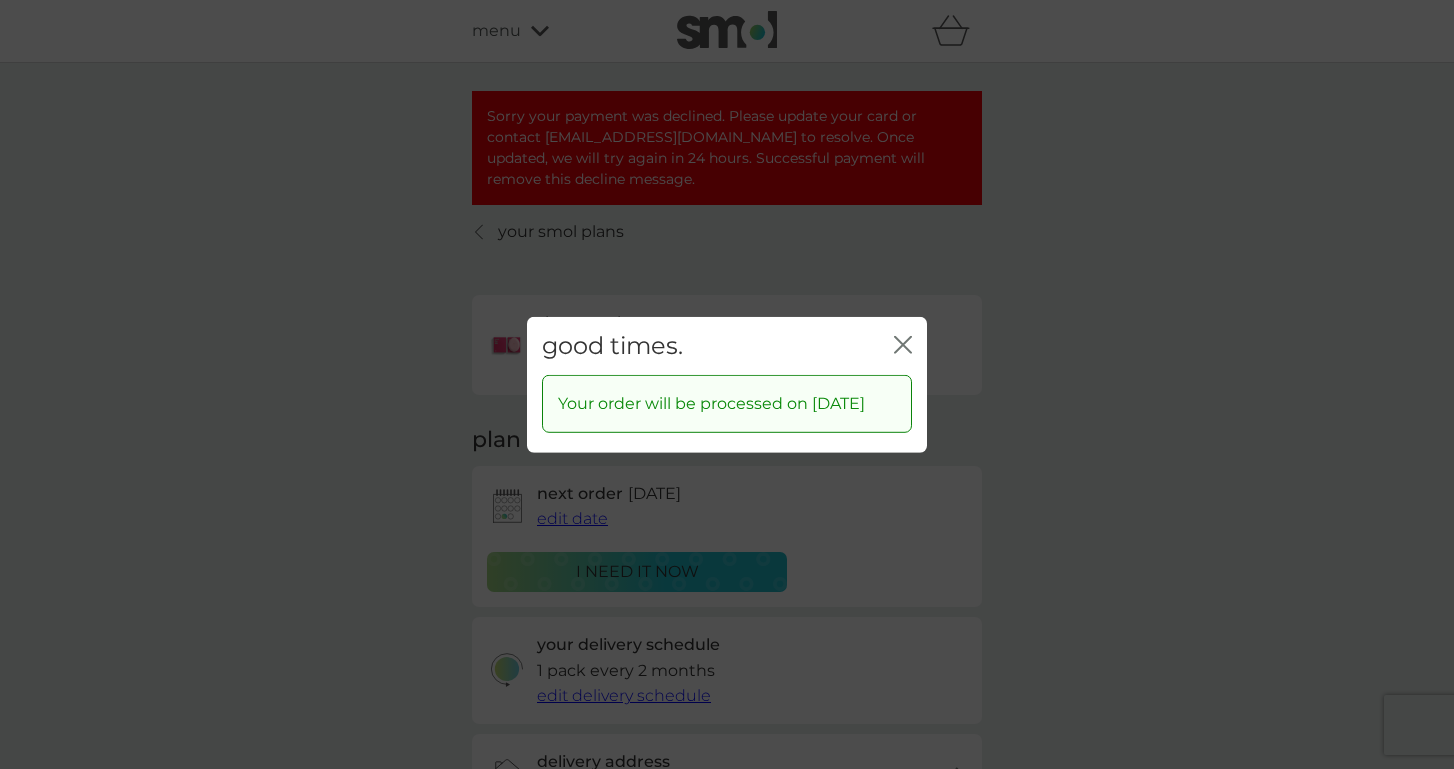 click on "close" 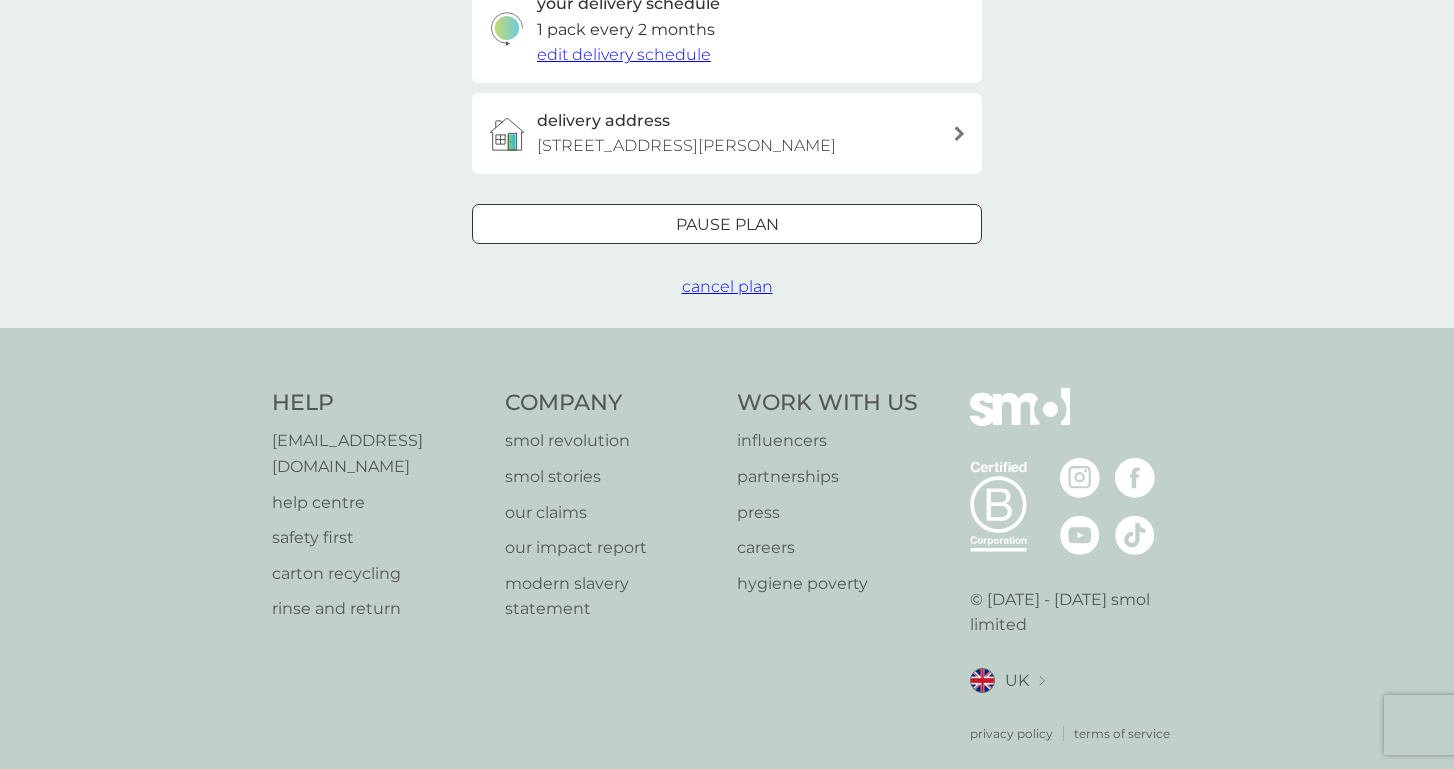 scroll, scrollTop: 640, scrollLeft: 0, axis: vertical 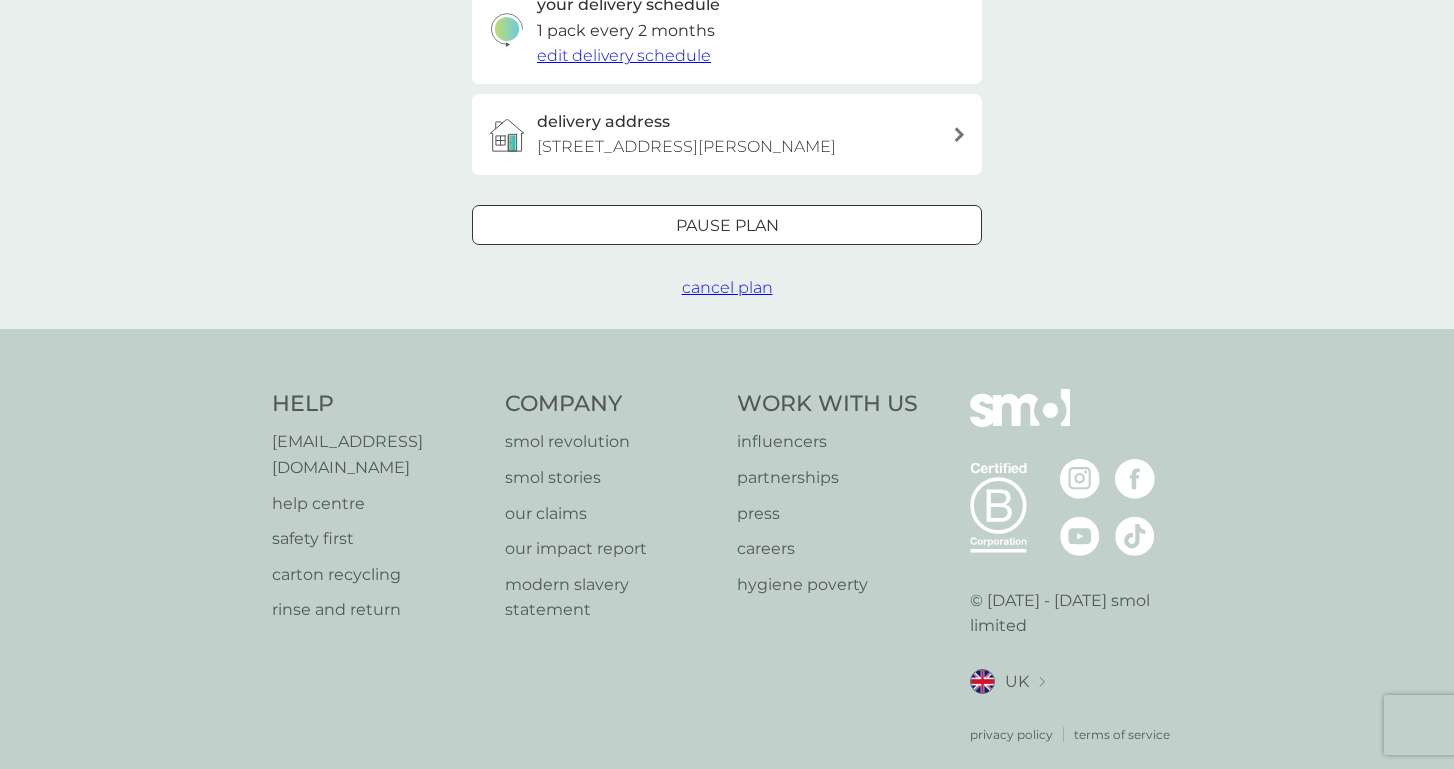 click on "Pause plan" at bounding box center [727, 226] 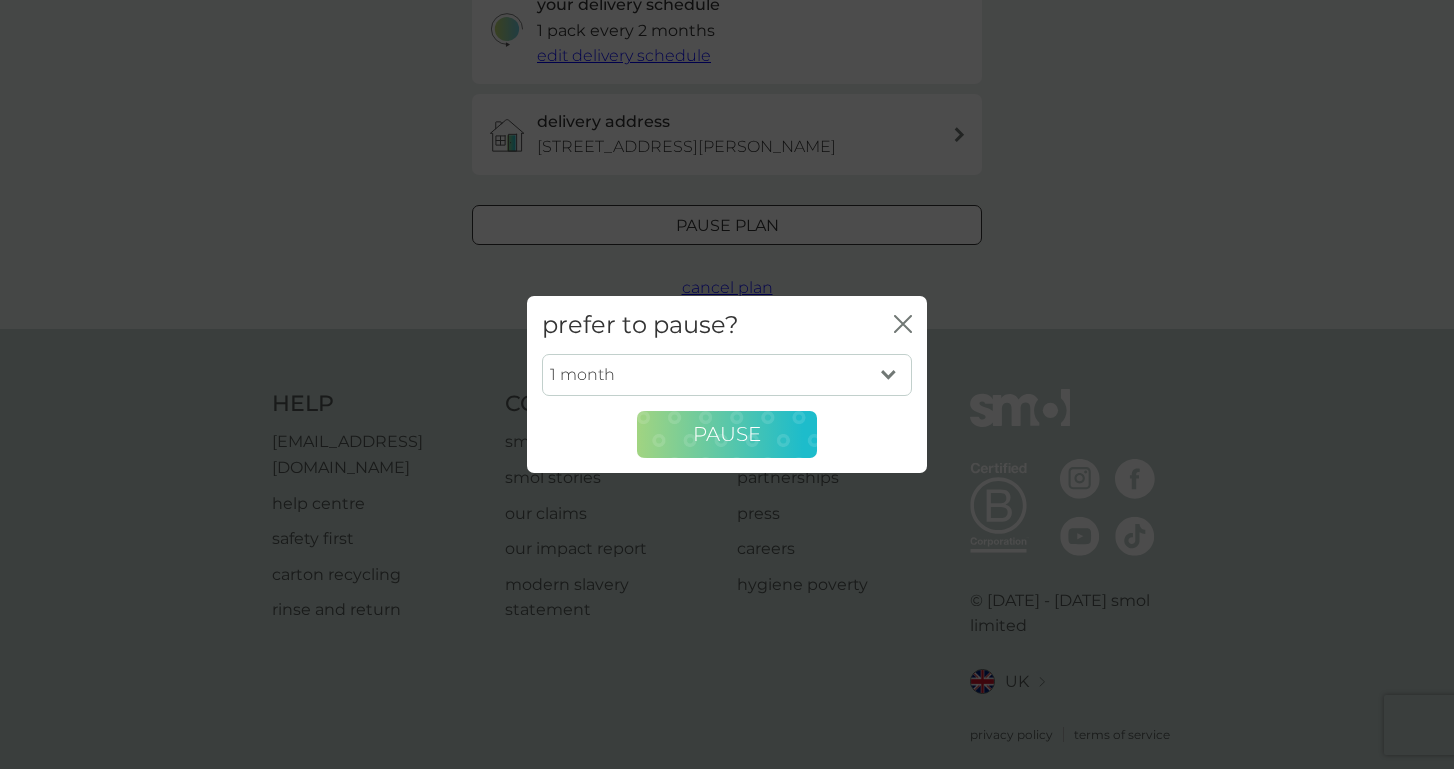 click on "Pause" at bounding box center [727, 435] 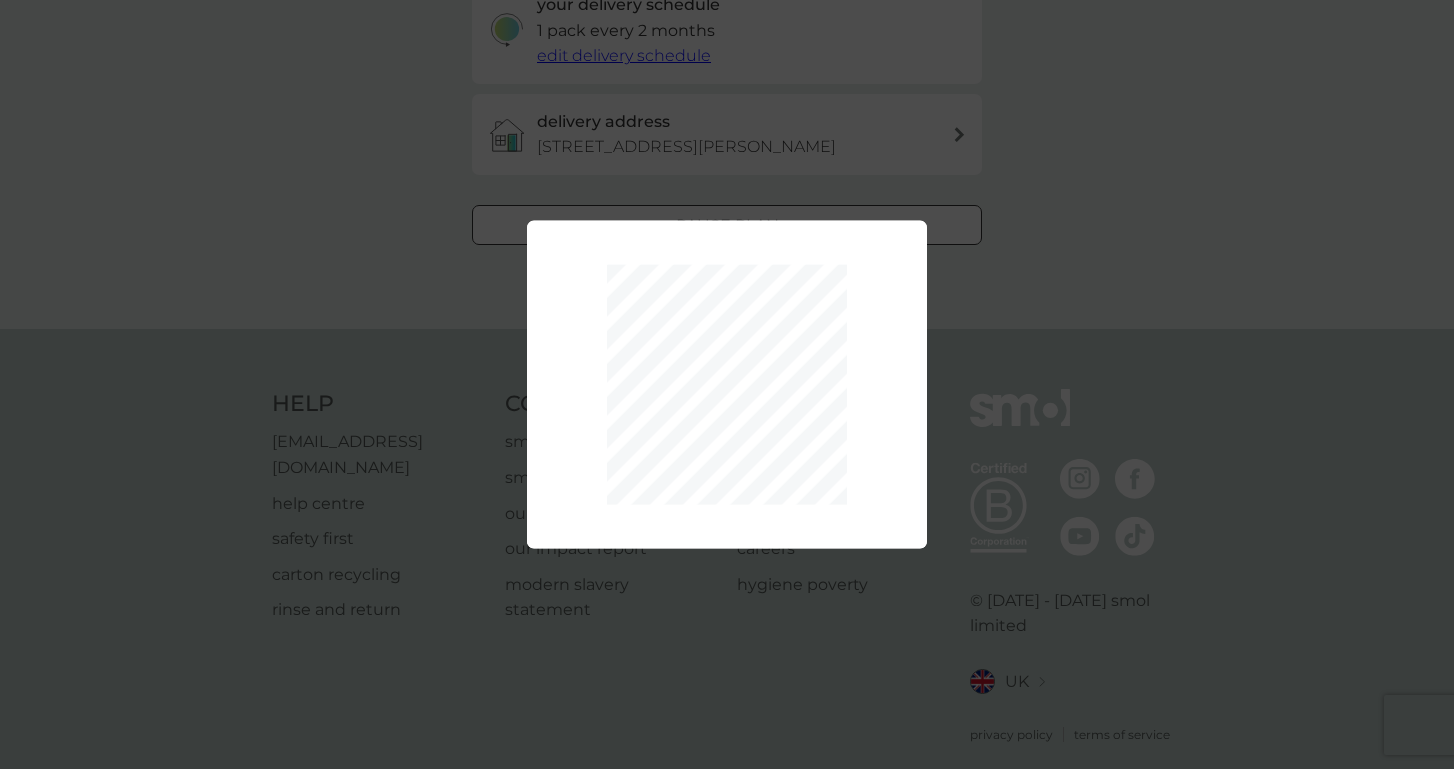 click on "1 month 2 months 3 months 4 months 5 months 6 months Pause" at bounding box center (727, 384) 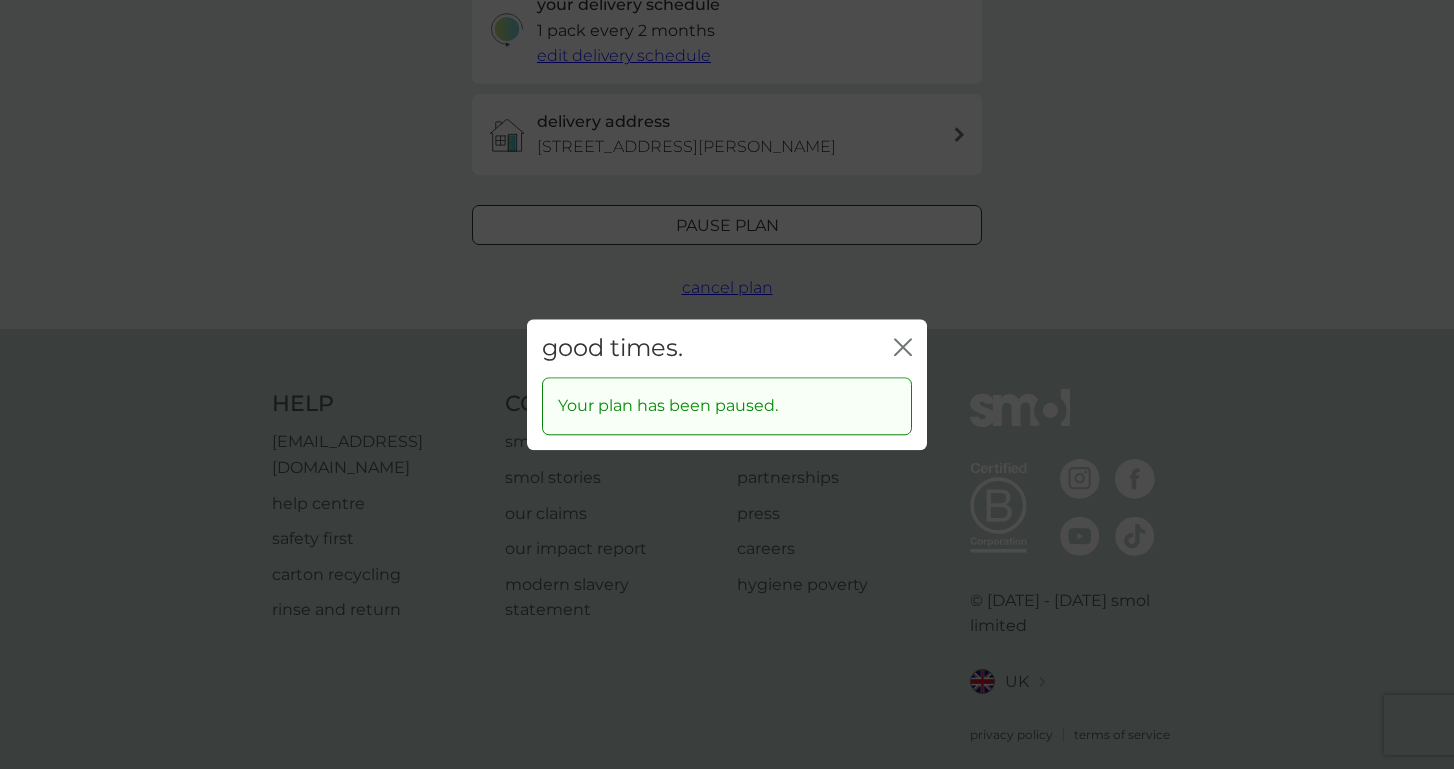click on "close" 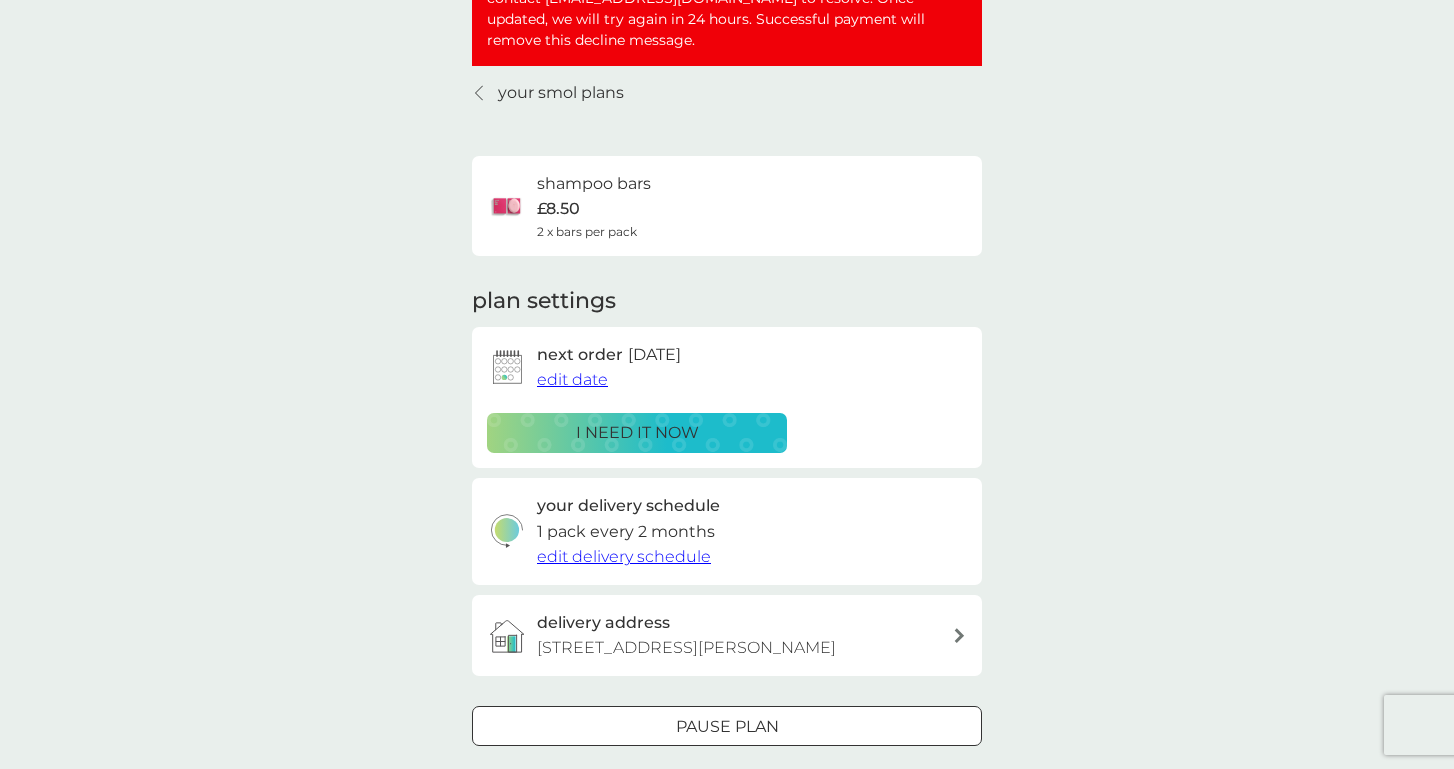 scroll, scrollTop: 0, scrollLeft: 0, axis: both 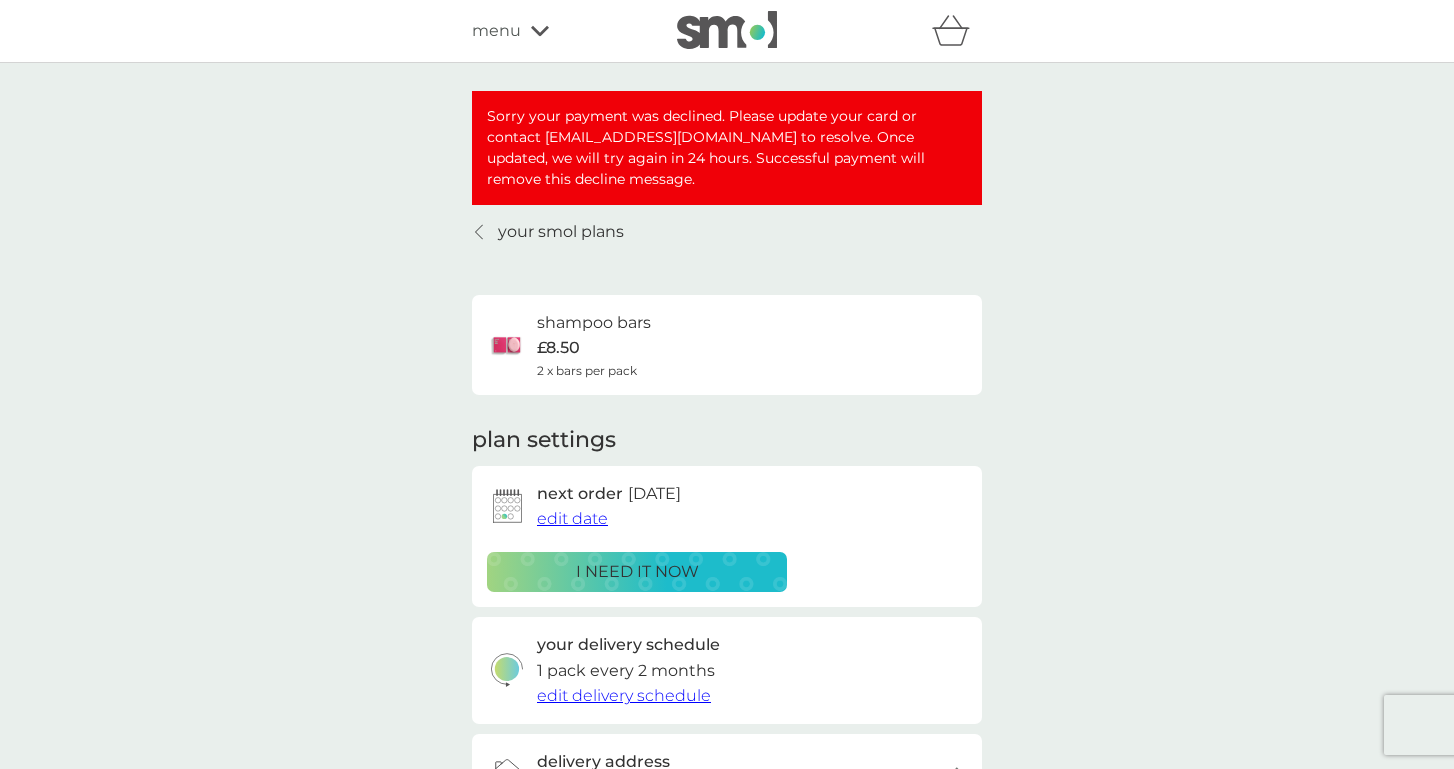 click on "your smol plans" at bounding box center [561, 232] 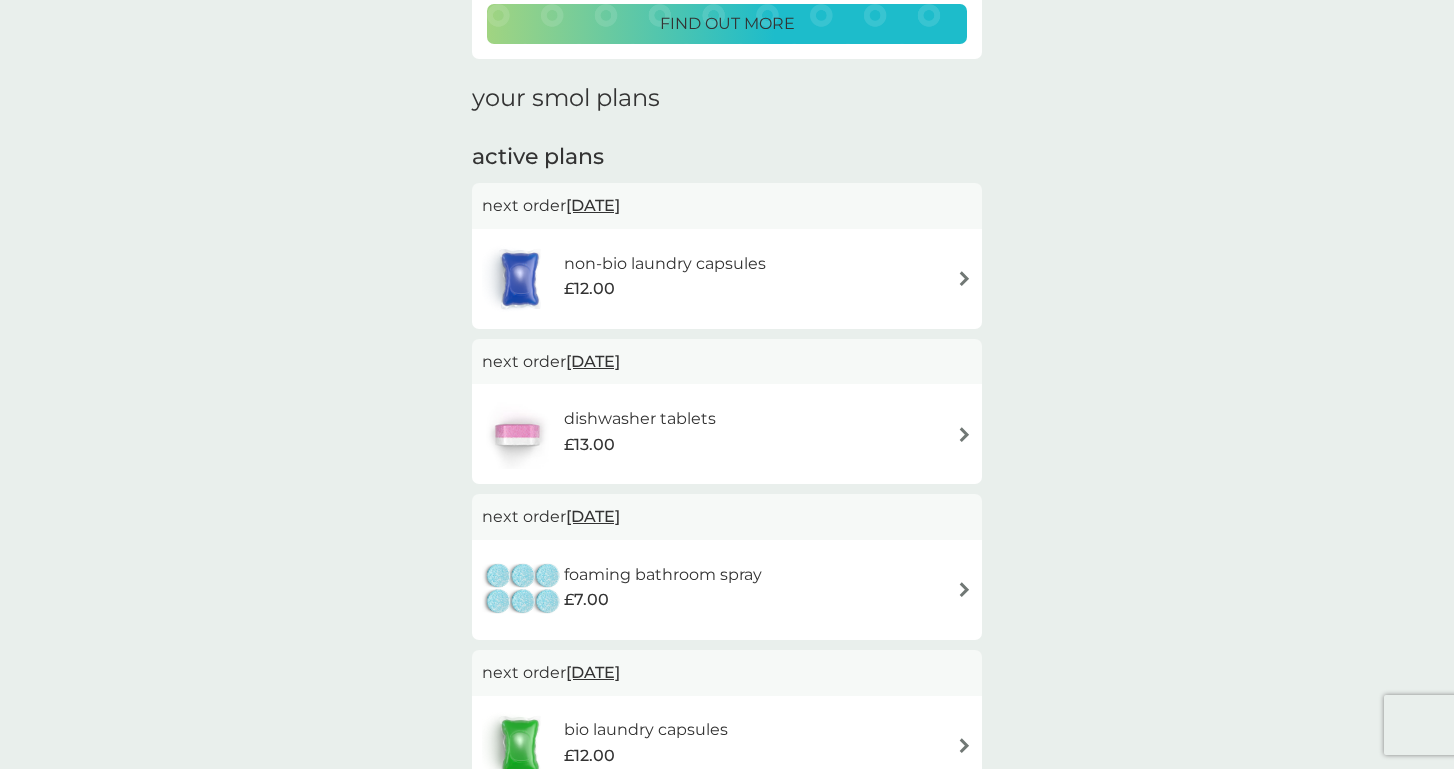 scroll, scrollTop: 363, scrollLeft: 0, axis: vertical 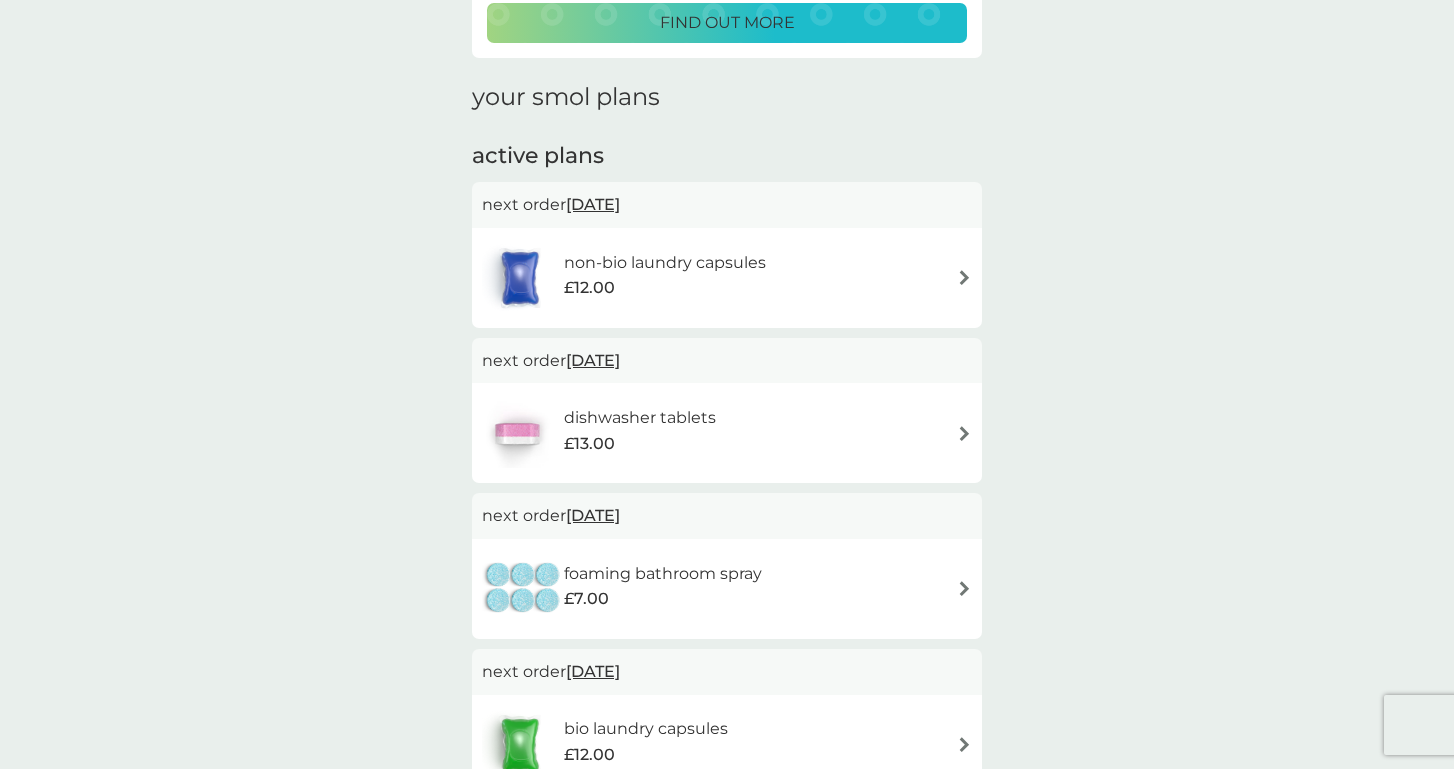 click at bounding box center (964, 588) 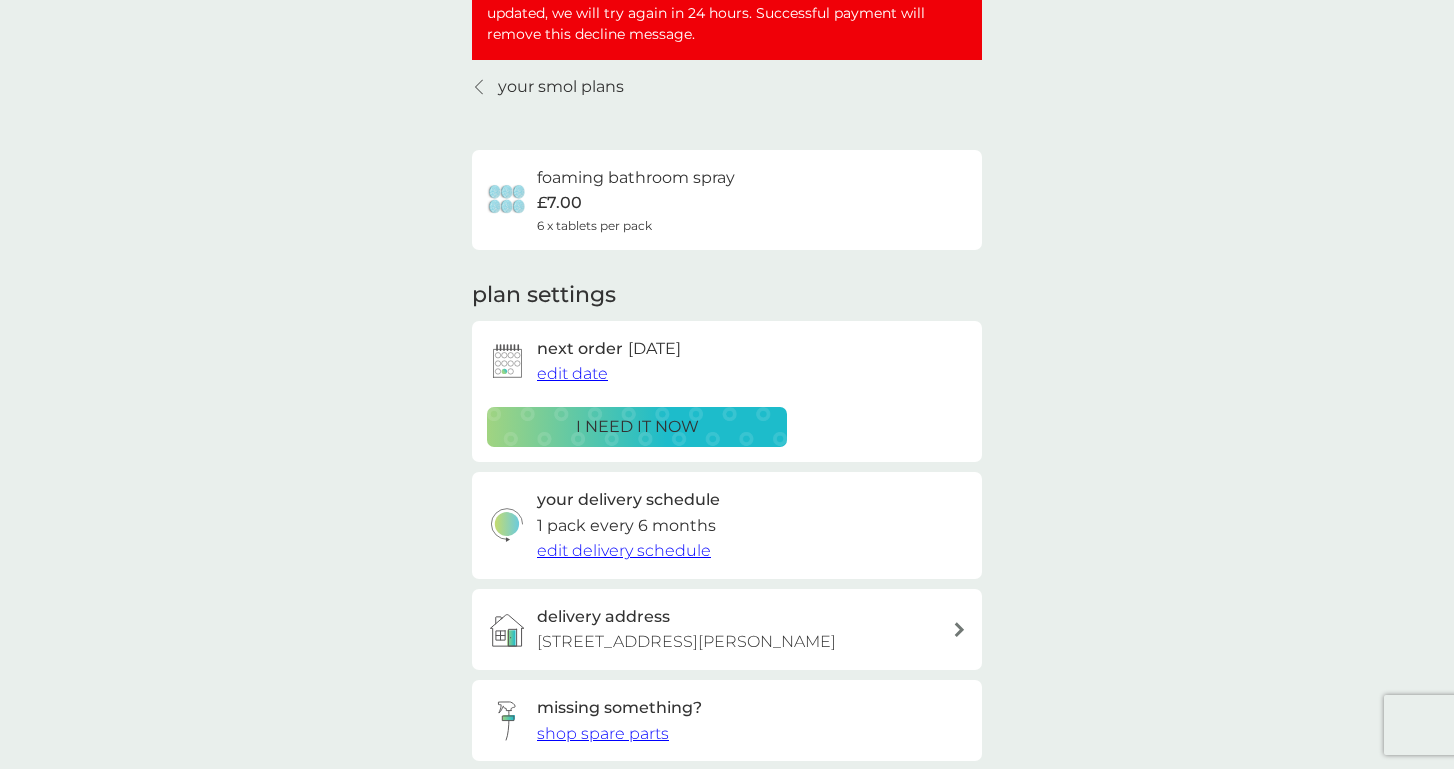 scroll, scrollTop: 195, scrollLeft: 0, axis: vertical 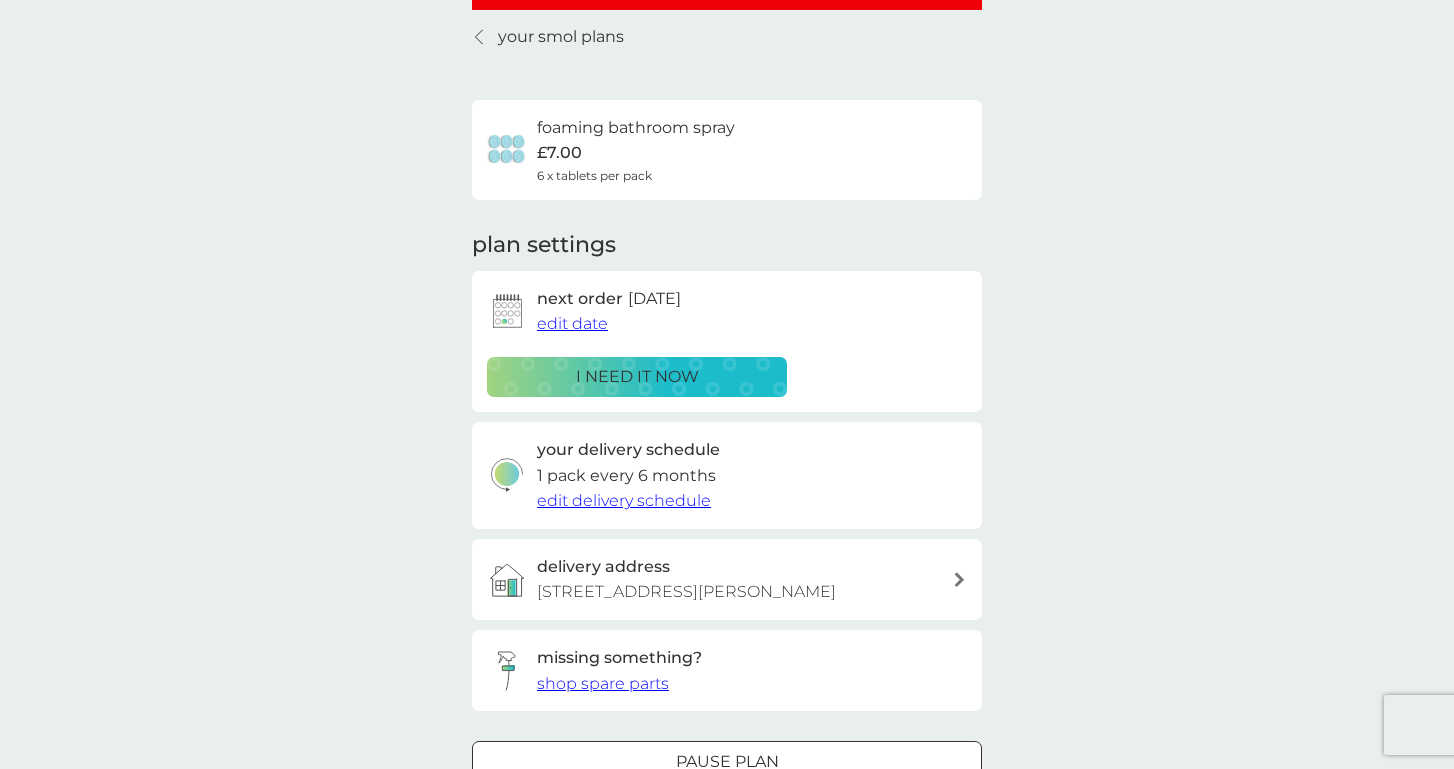 click on "i need it now" at bounding box center [637, 377] 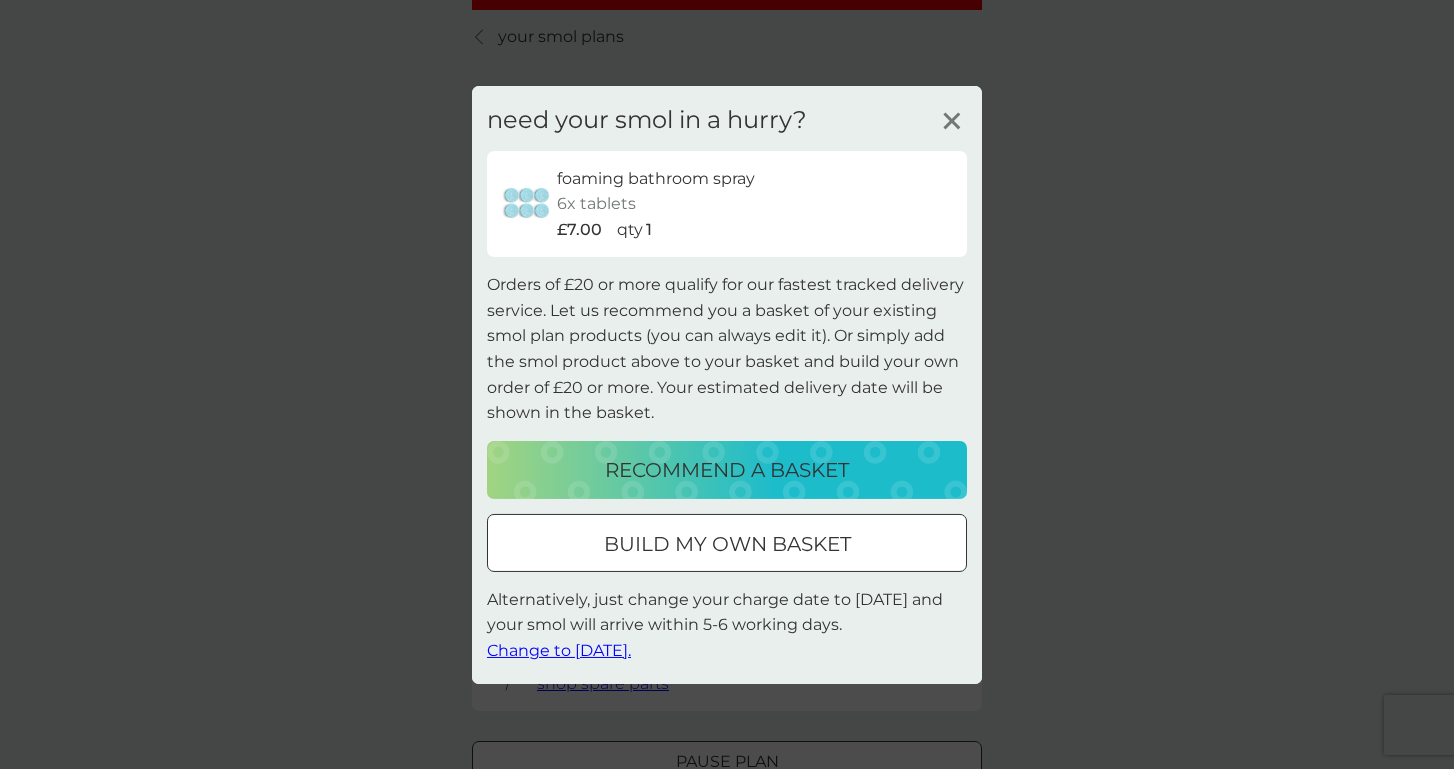 click on "build my own basket" at bounding box center [727, 544] 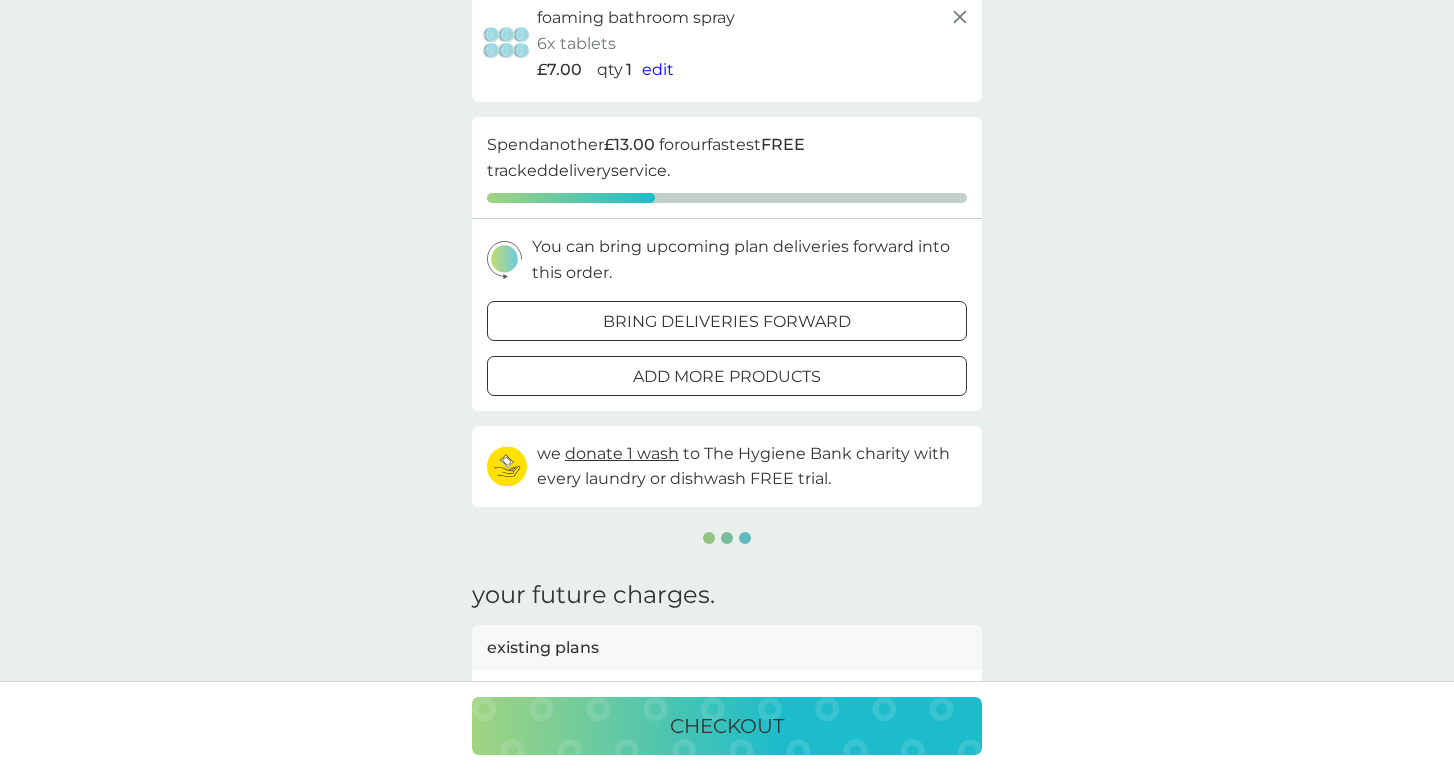 scroll, scrollTop: 0, scrollLeft: 0, axis: both 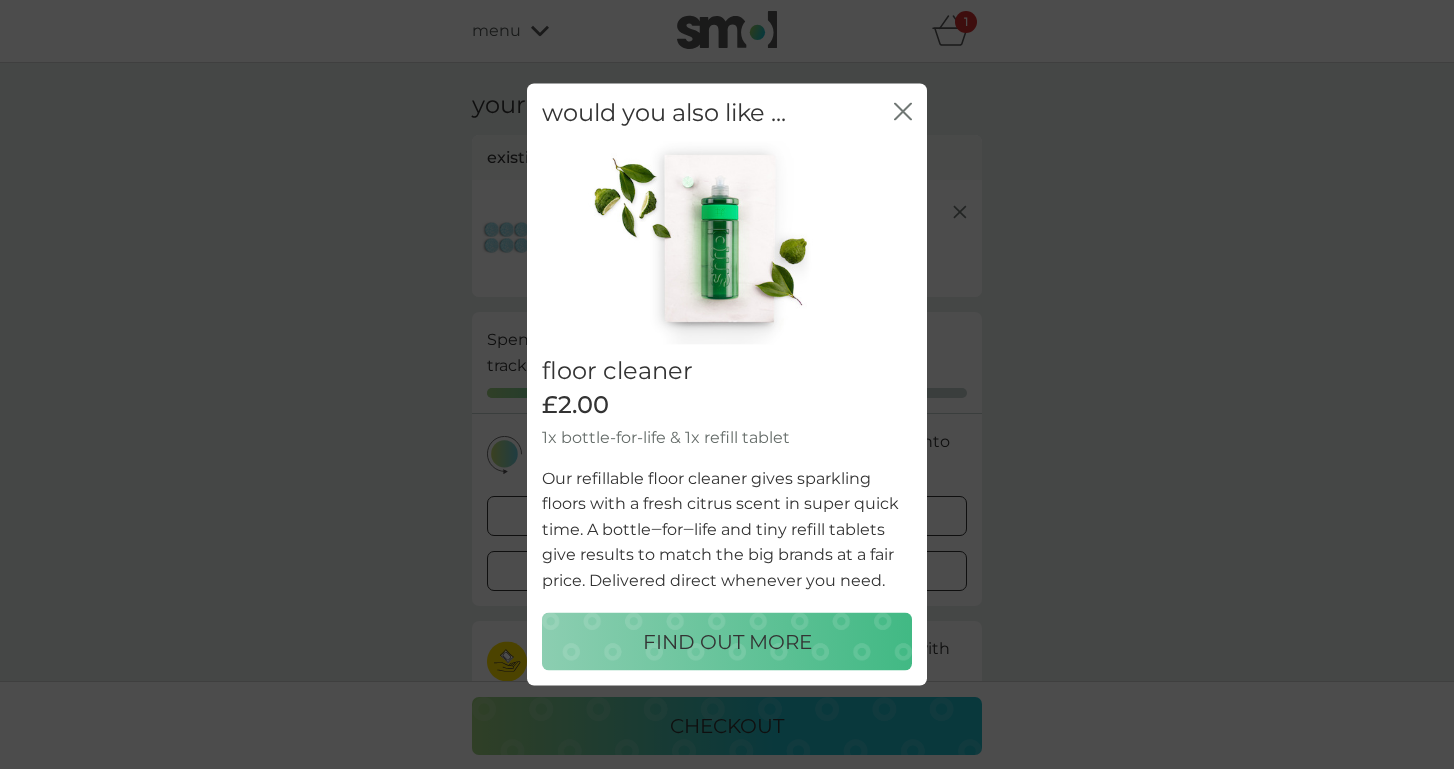 click 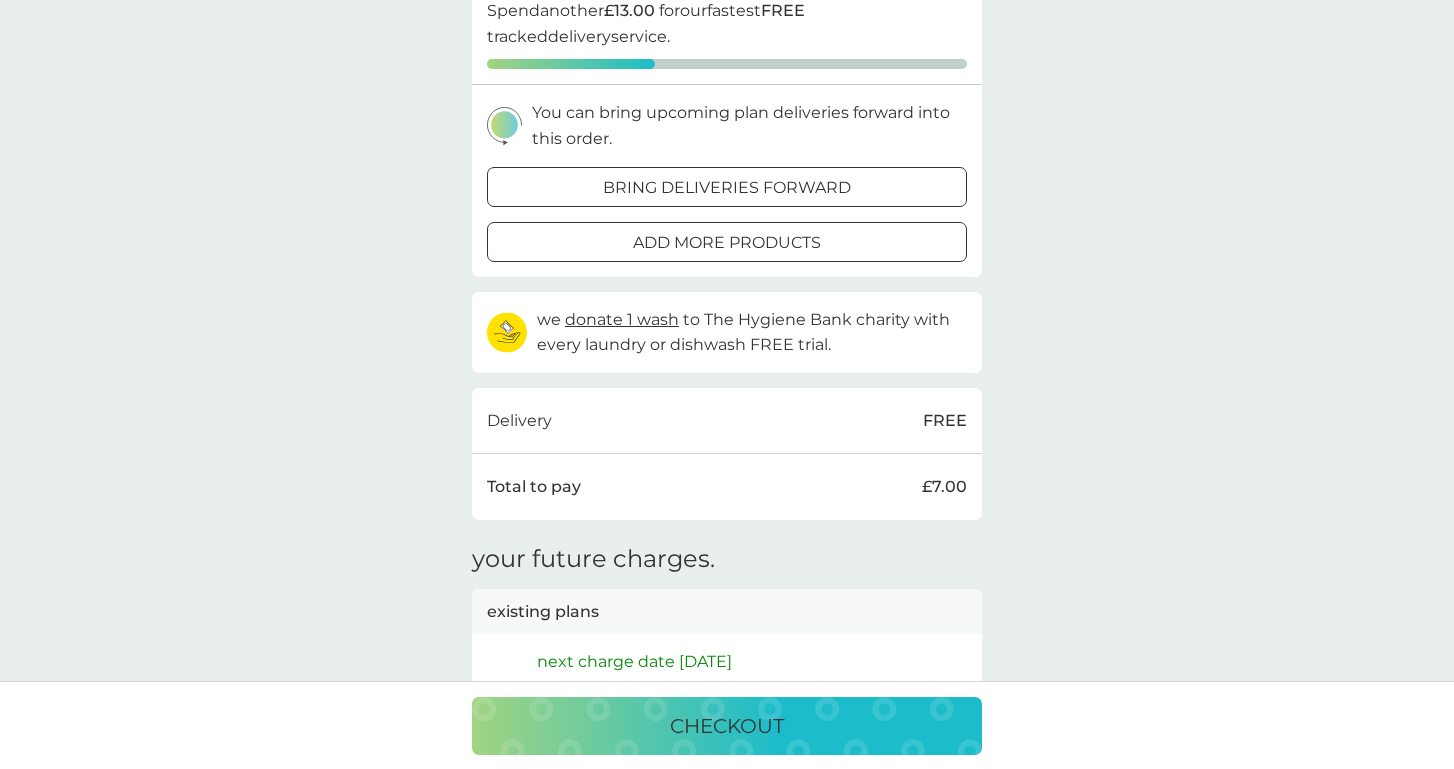 scroll, scrollTop: 128, scrollLeft: 0, axis: vertical 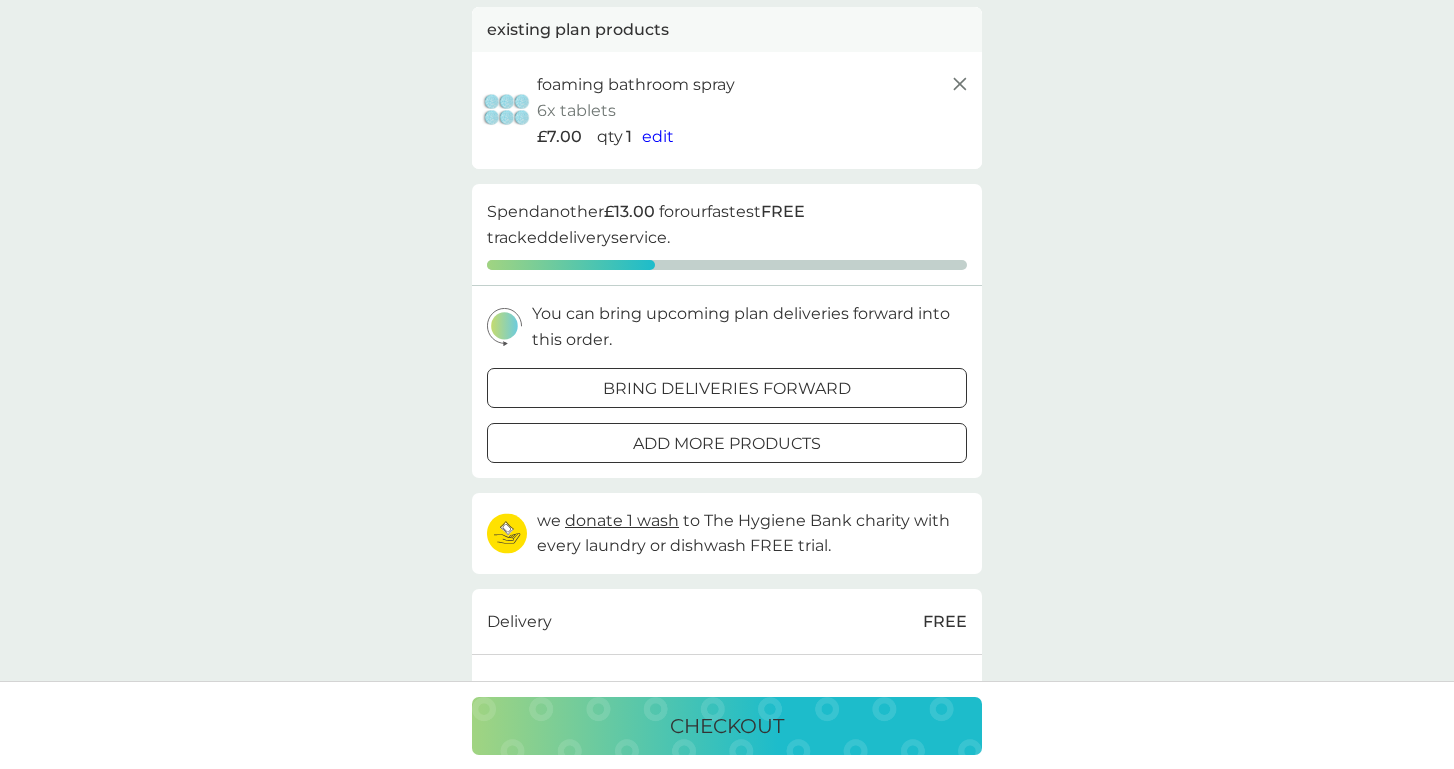 click on "add more products" at bounding box center [727, 444] 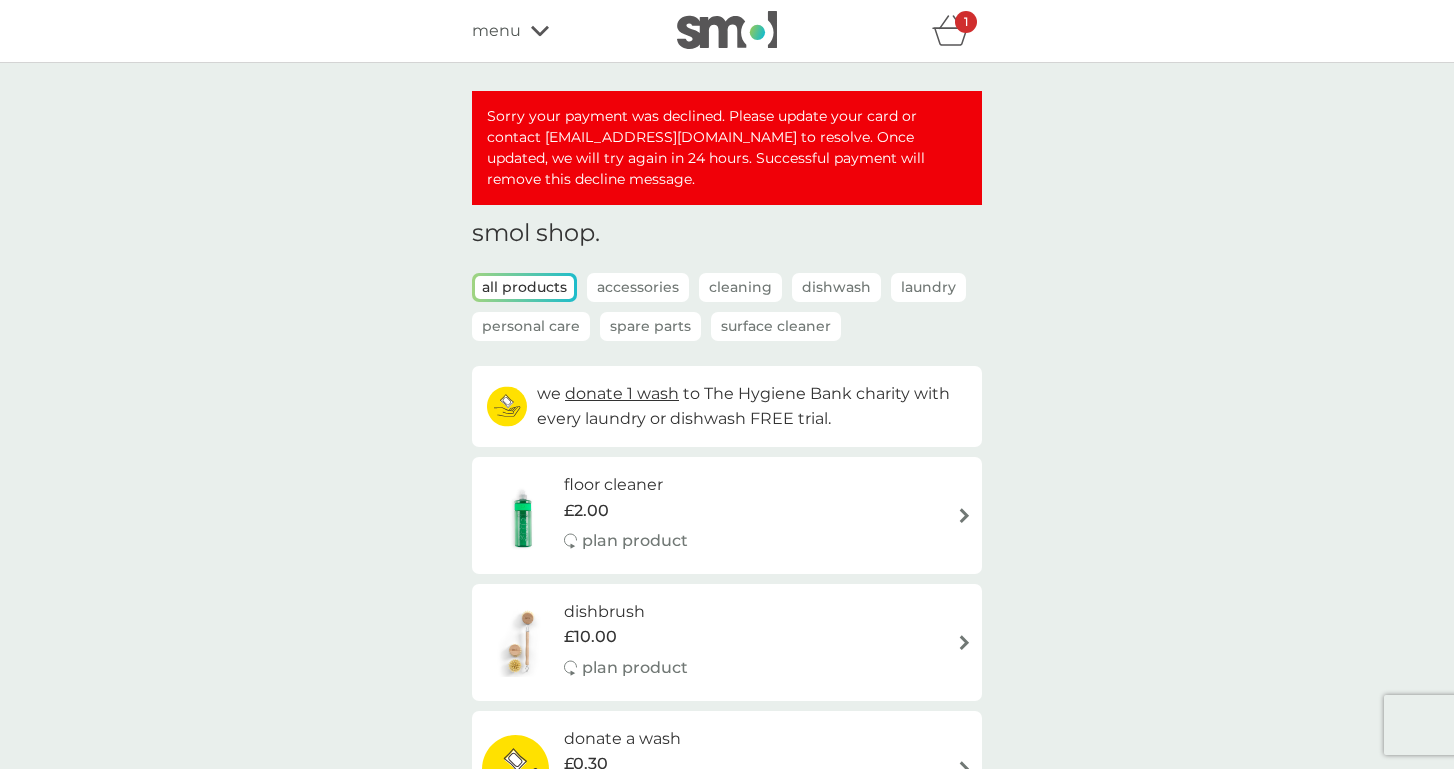 scroll, scrollTop: 0, scrollLeft: 0, axis: both 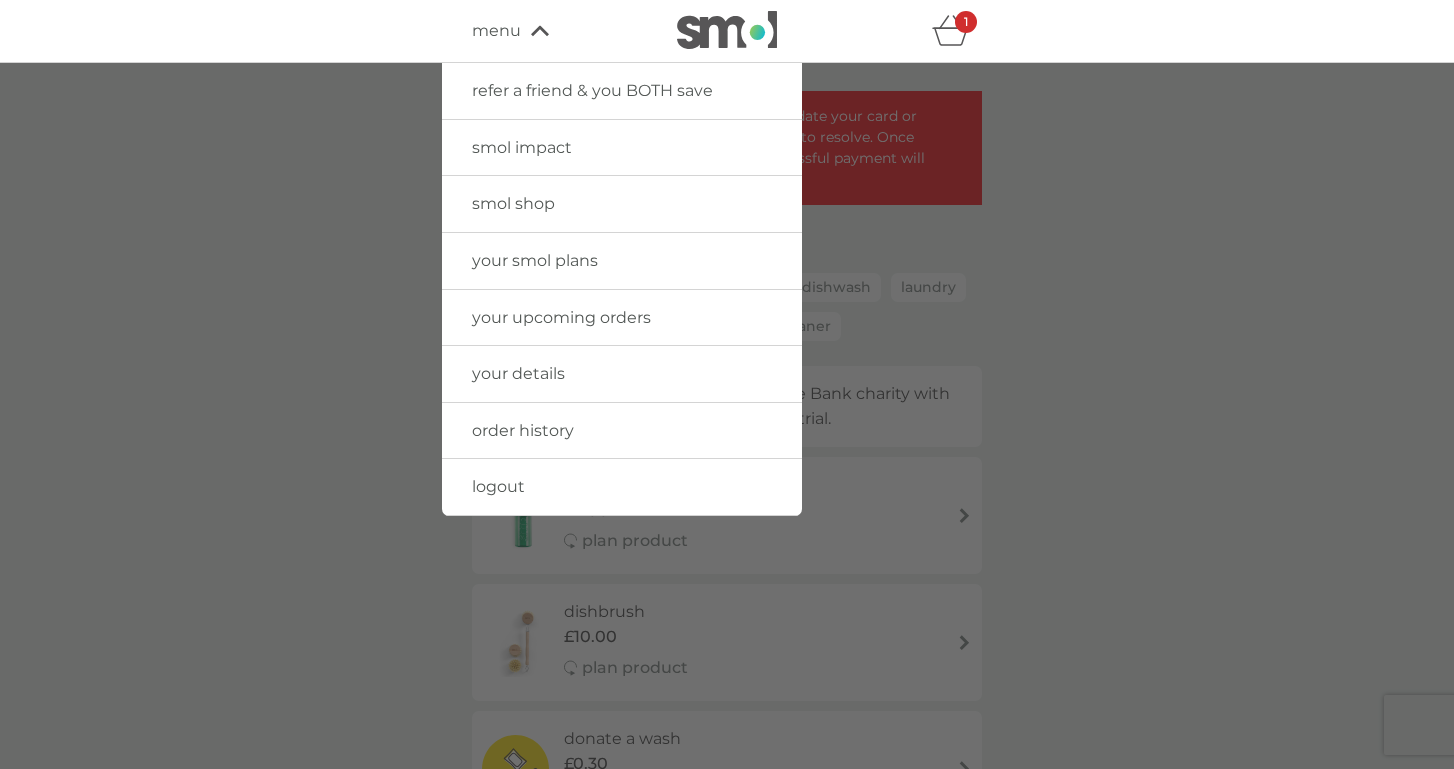 click at bounding box center [727, 447] 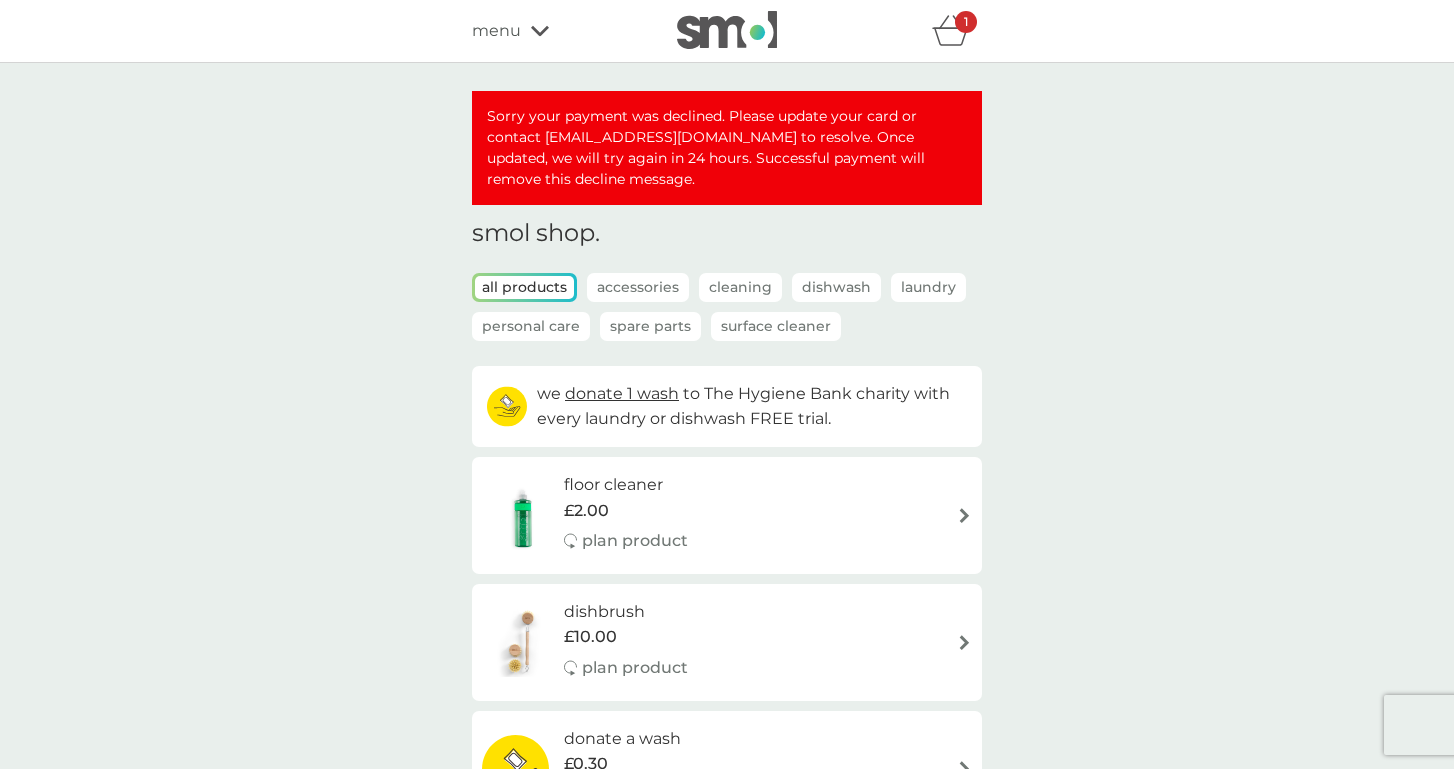 click on "Spare Parts" at bounding box center (650, 326) 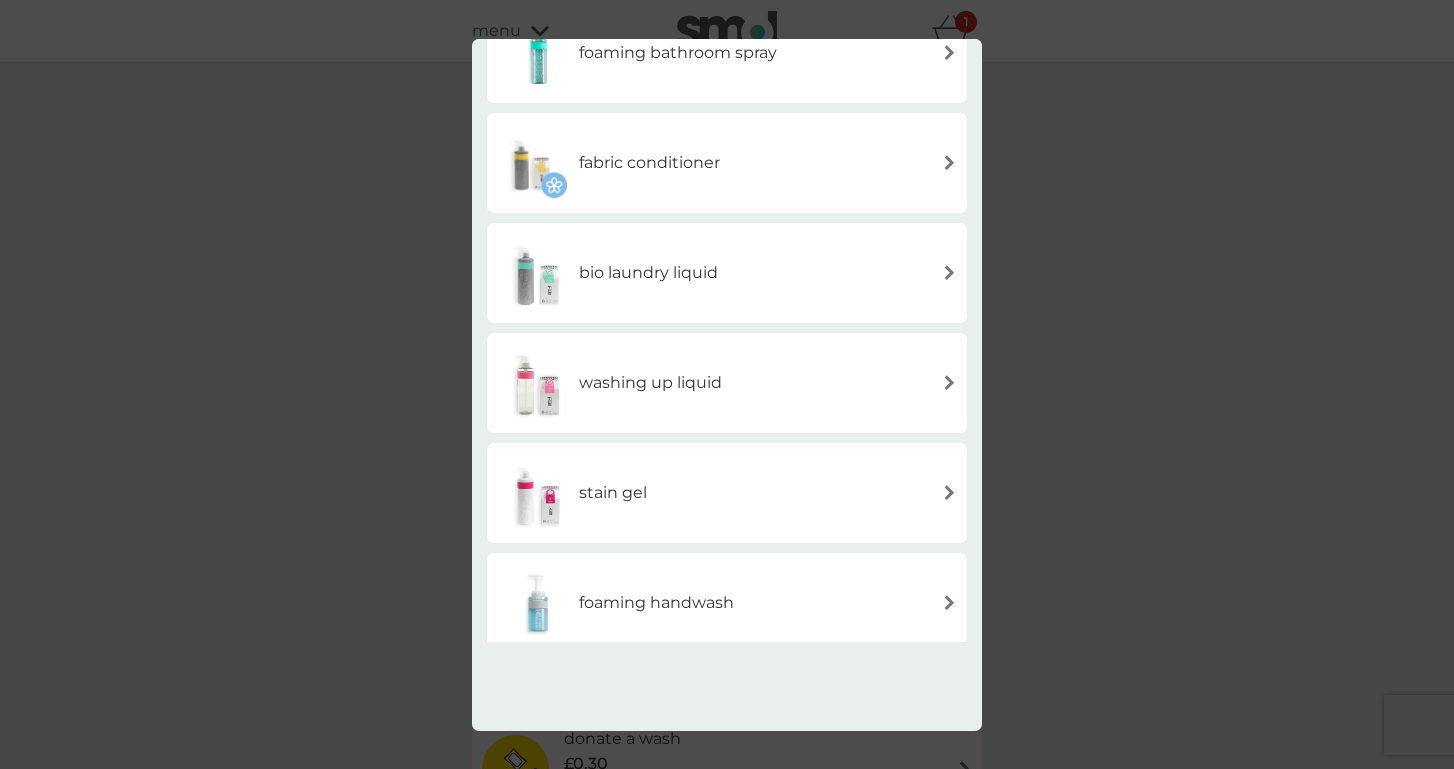 scroll, scrollTop: 377, scrollLeft: 0, axis: vertical 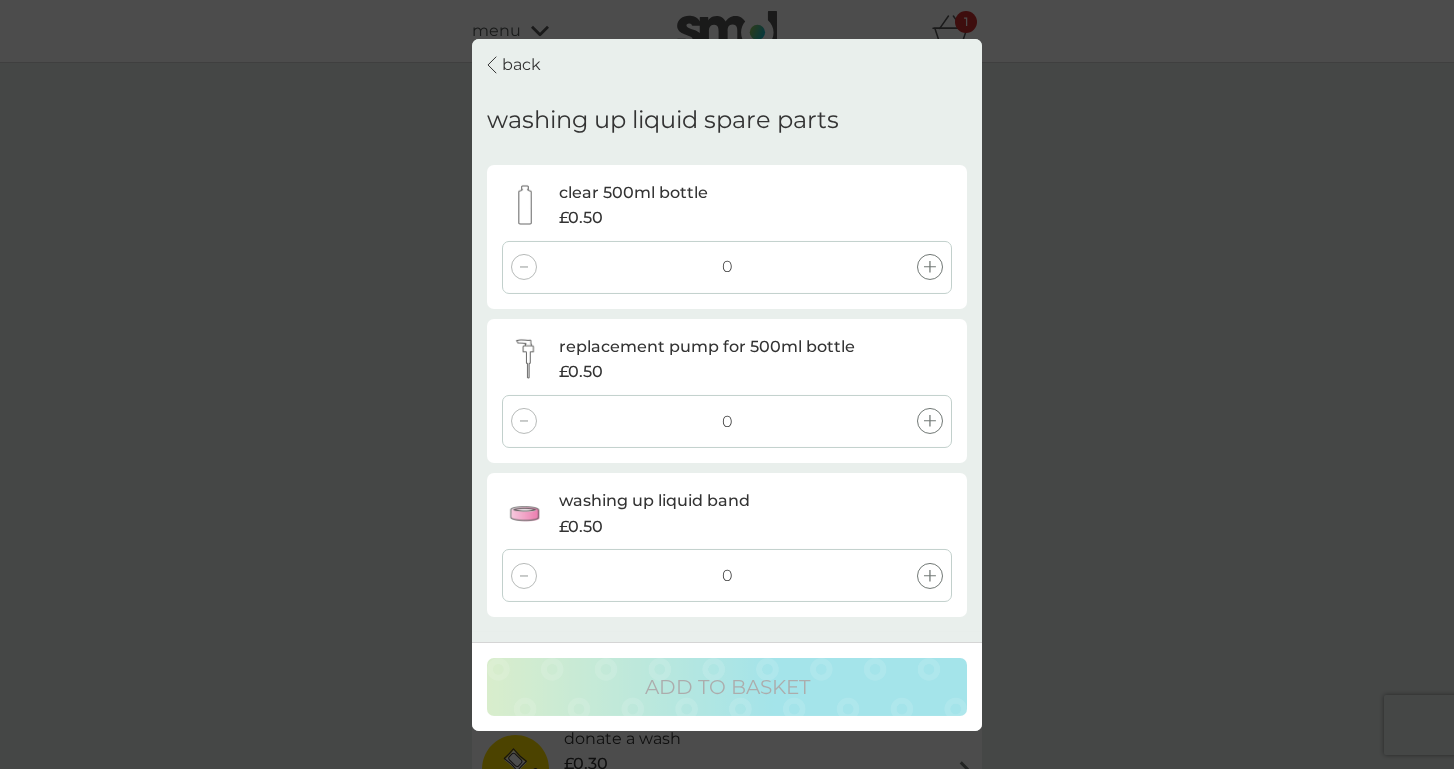 click 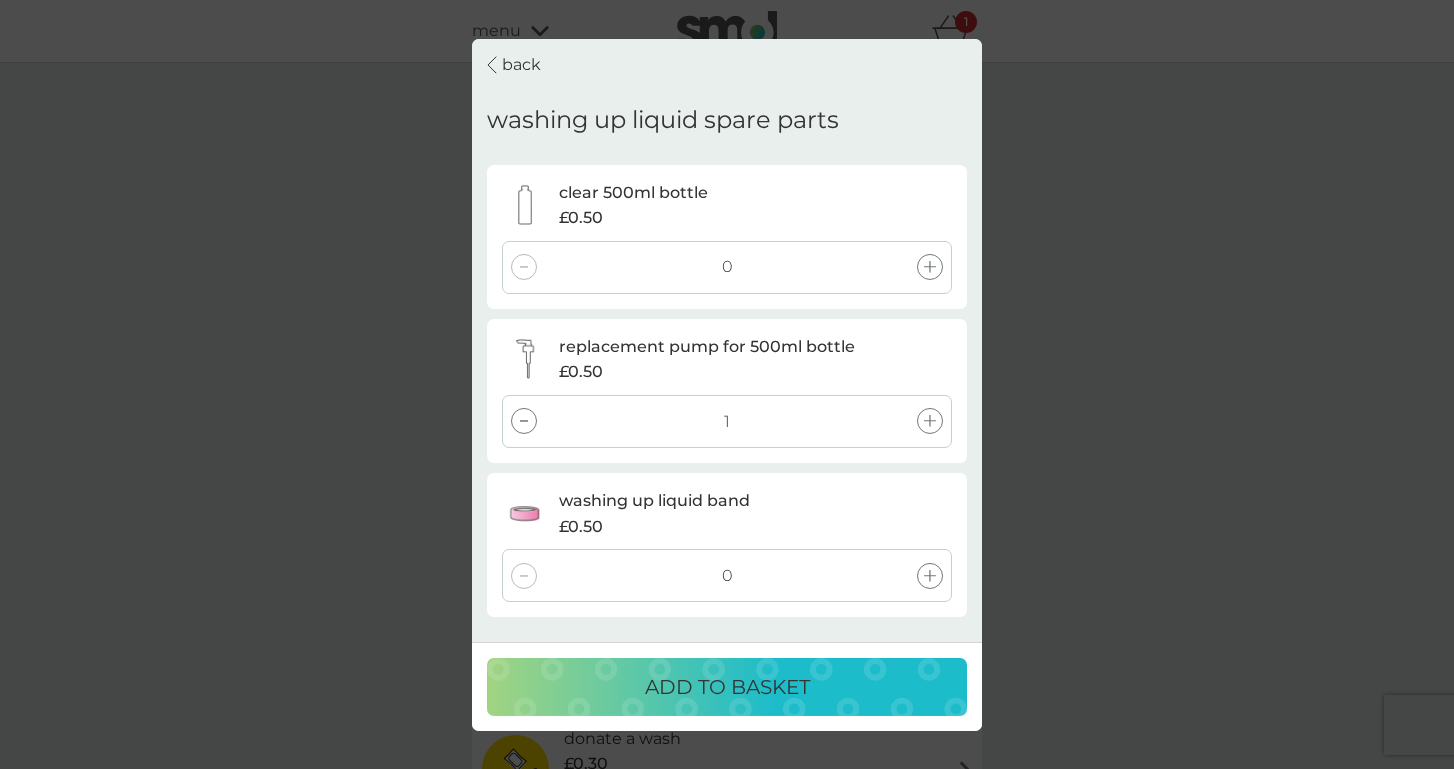 click on "ADD TO BASKET" at bounding box center [727, 687] 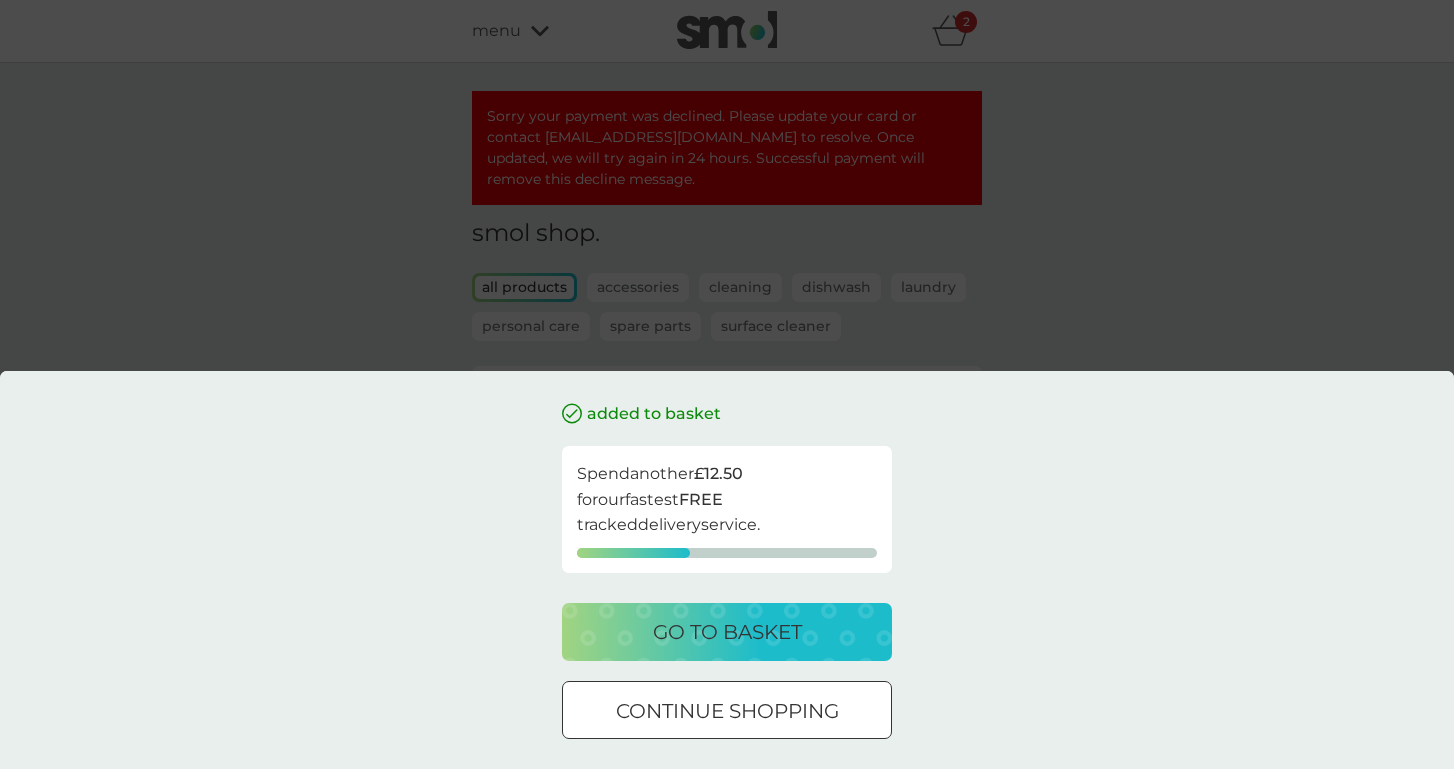click on "added to basket Spend  another  £12.50   for  our  fastest  FREE   tracked  delivery  service.  go to basket continue shopping" at bounding box center (727, 384) 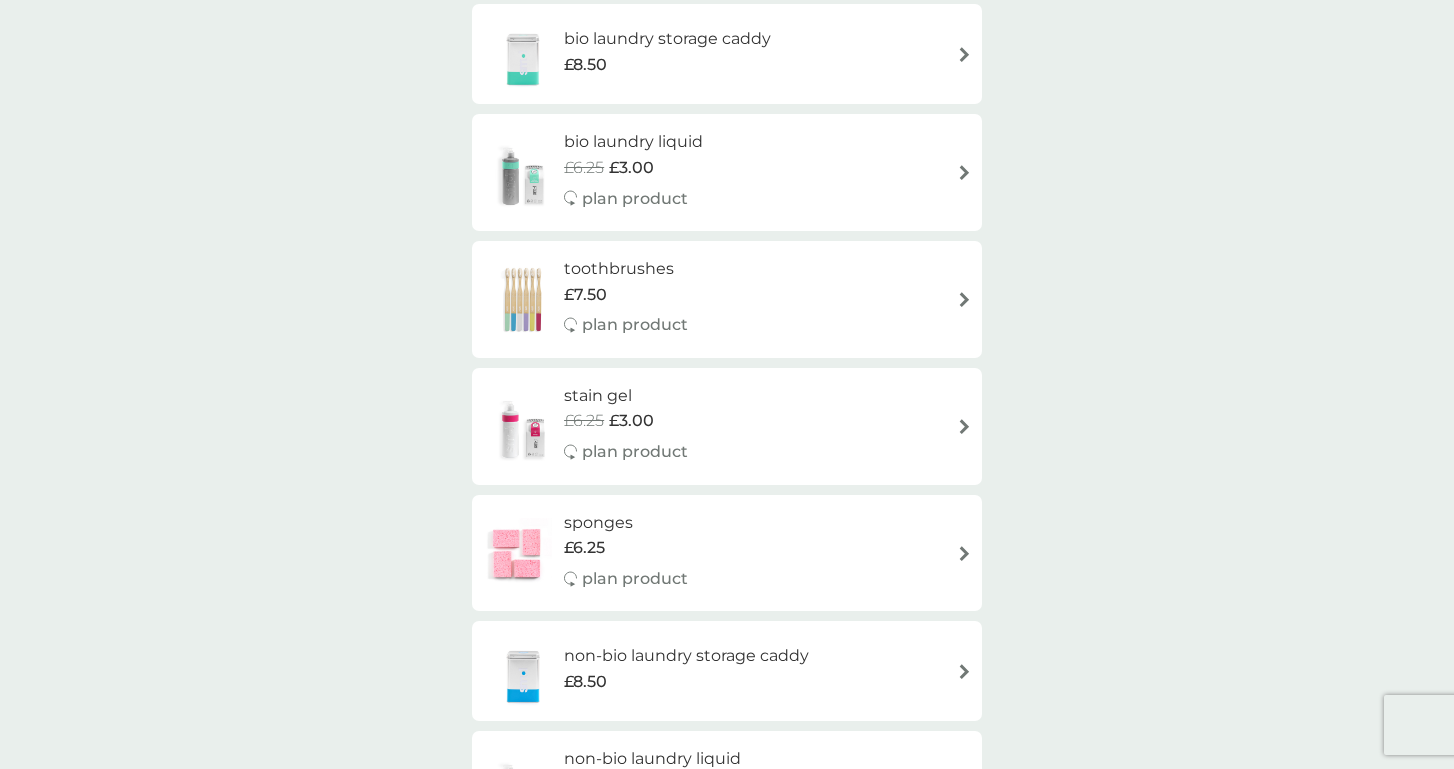scroll, scrollTop: 834, scrollLeft: 0, axis: vertical 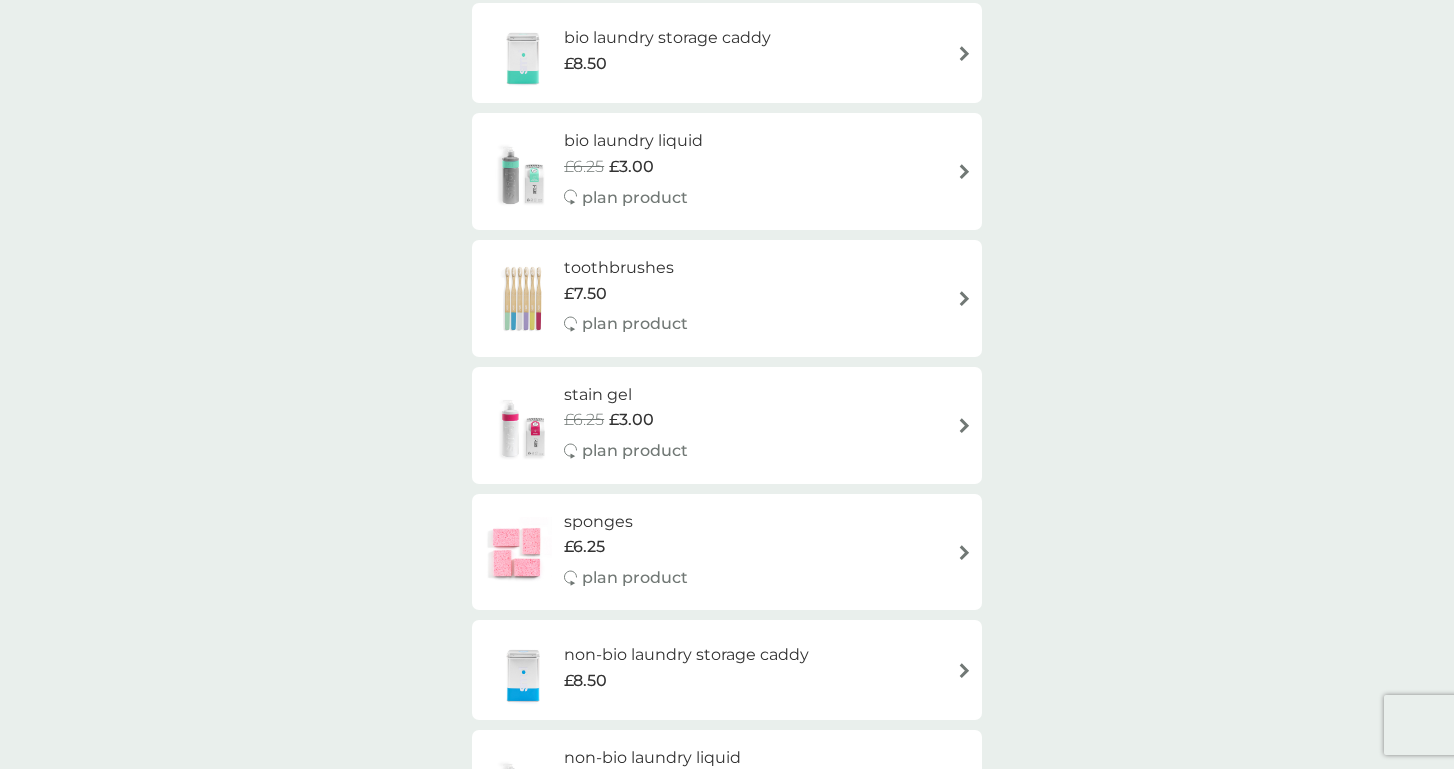click at bounding box center (964, 425) 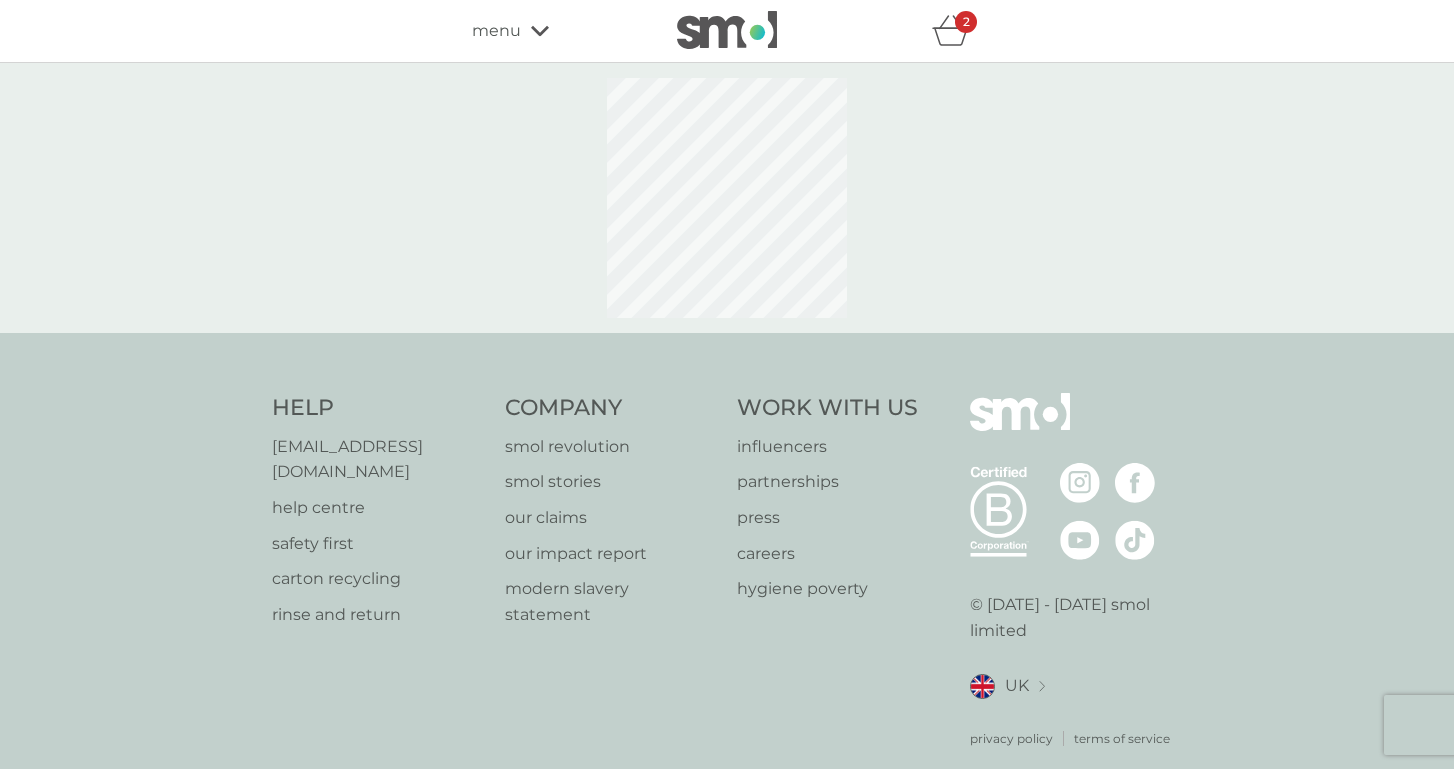 select on "182" 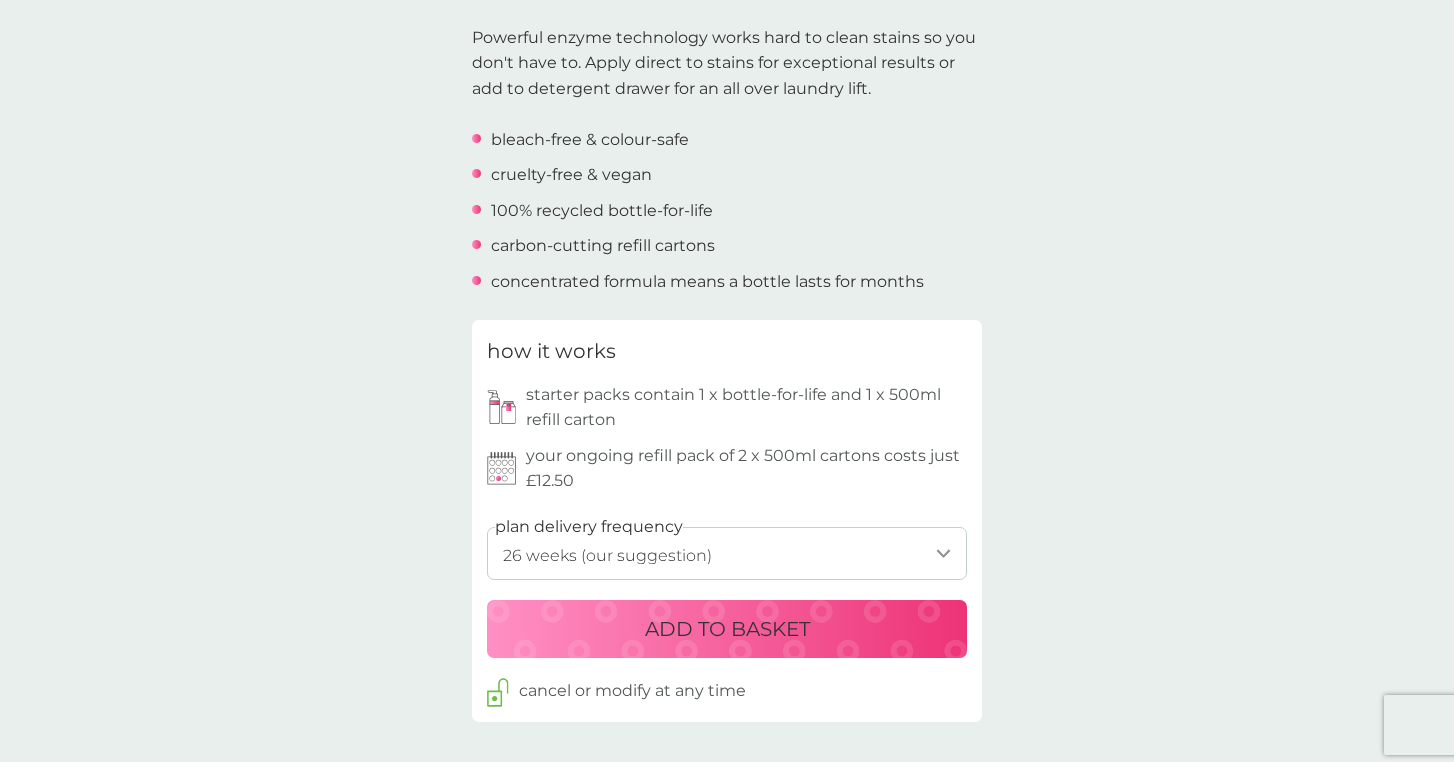 scroll, scrollTop: 642, scrollLeft: 0, axis: vertical 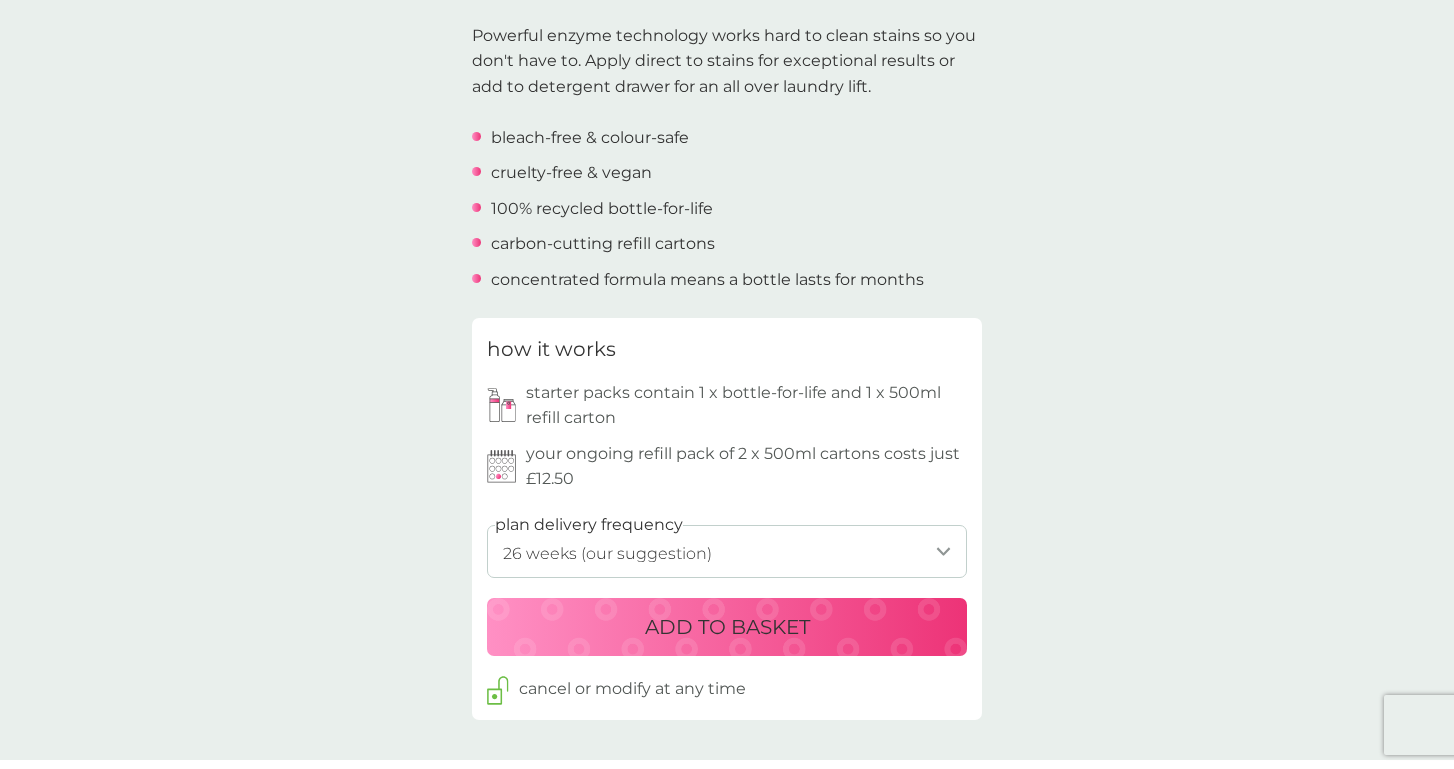 click on "ADD TO BASKET" at bounding box center [727, 627] 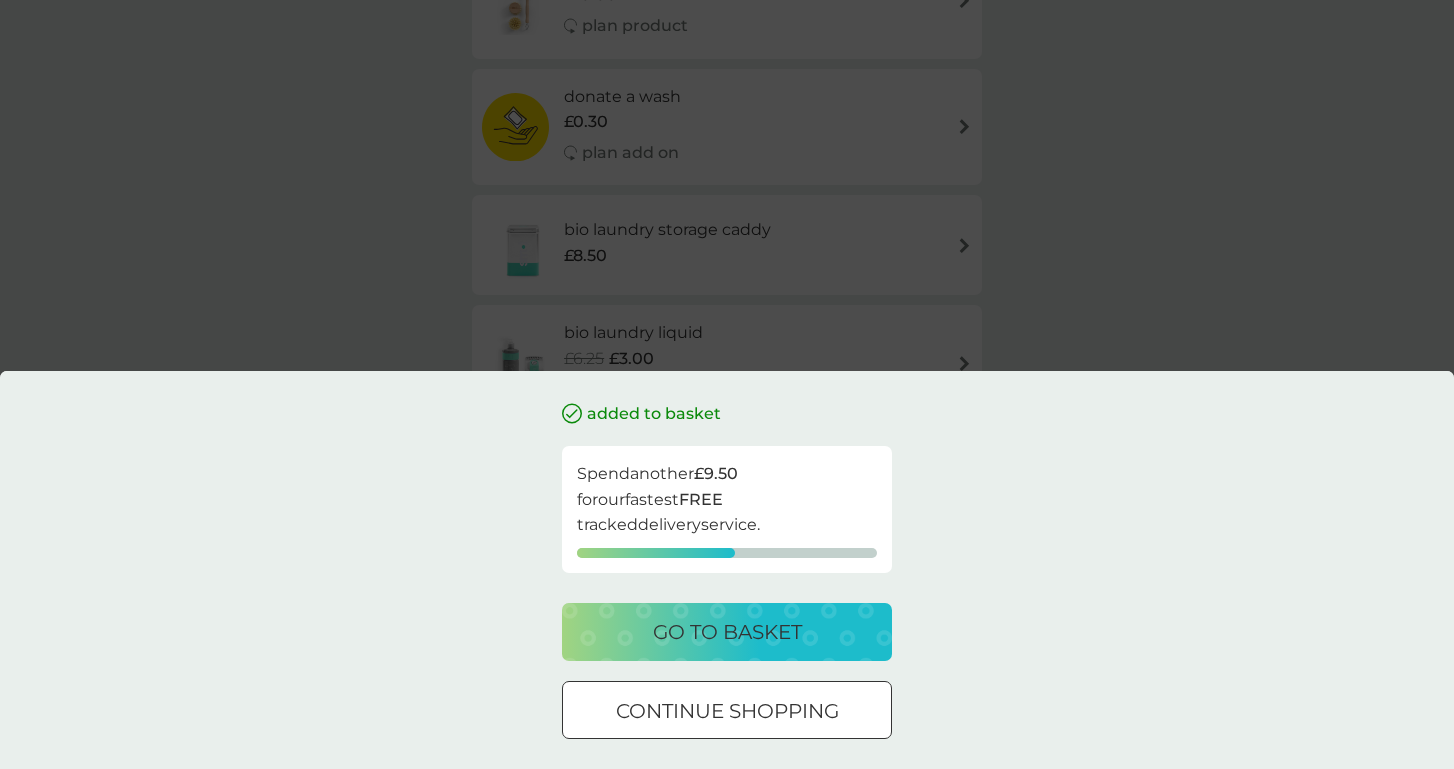 scroll, scrollTop: 0, scrollLeft: 0, axis: both 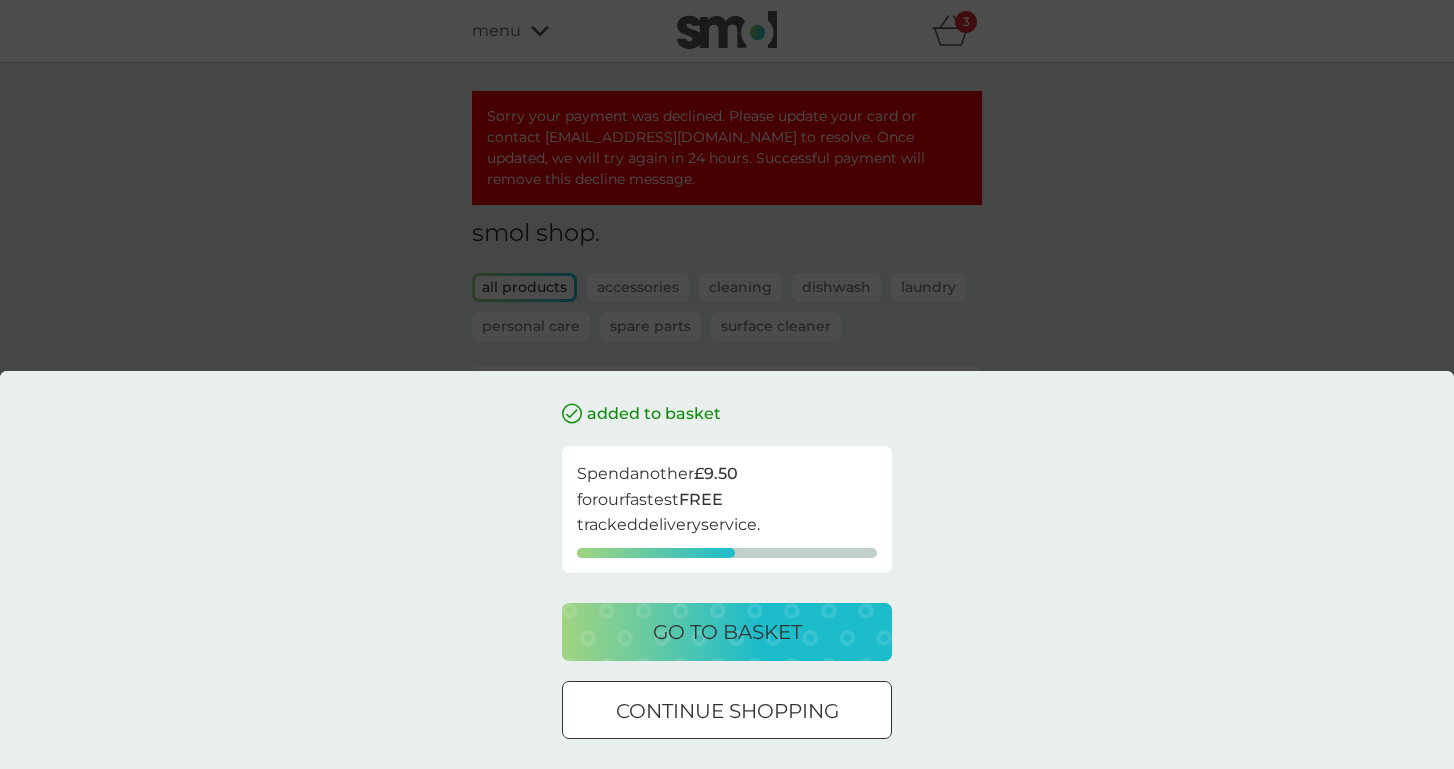 click on "go to basket" at bounding box center (727, 632) 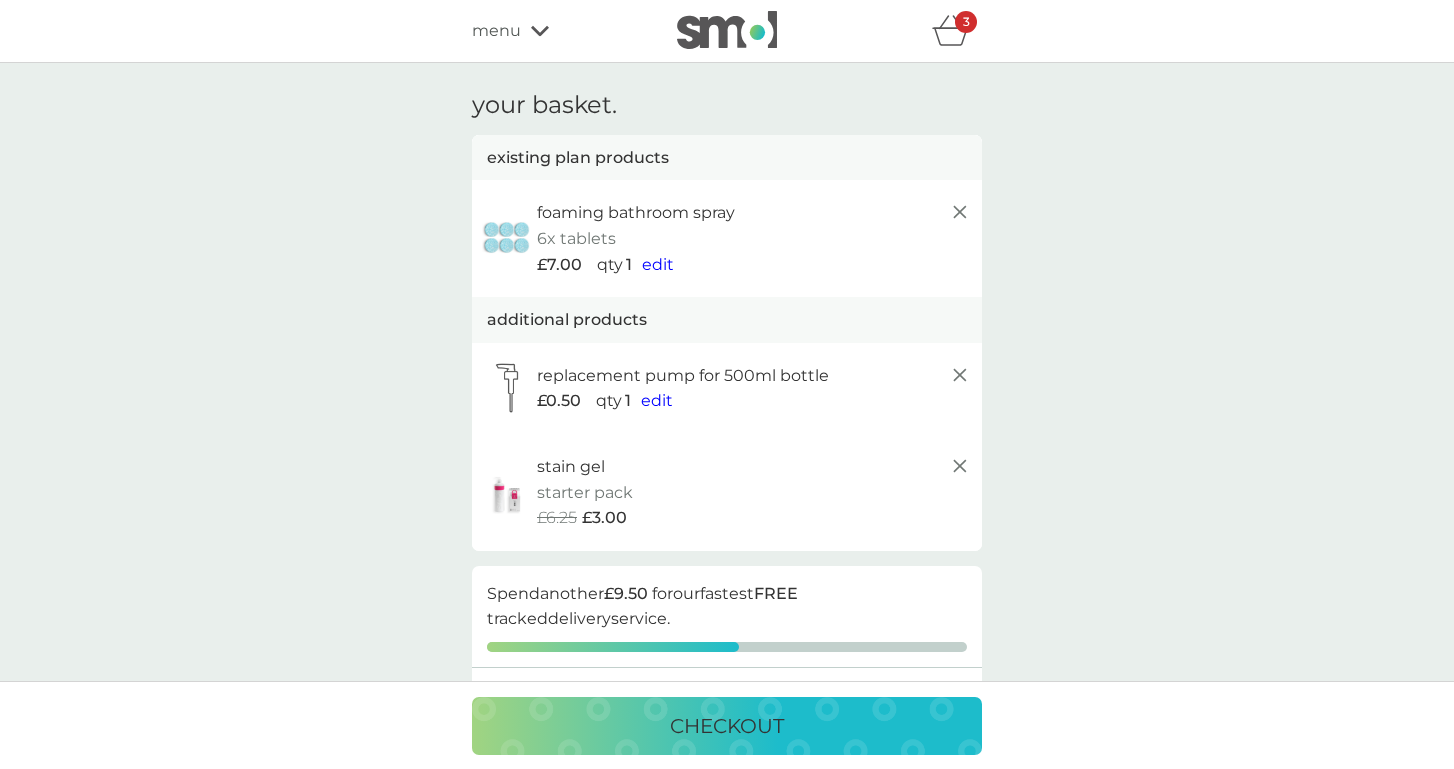 scroll, scrollTop: 497, scrollLeft: 0, axis: vertical 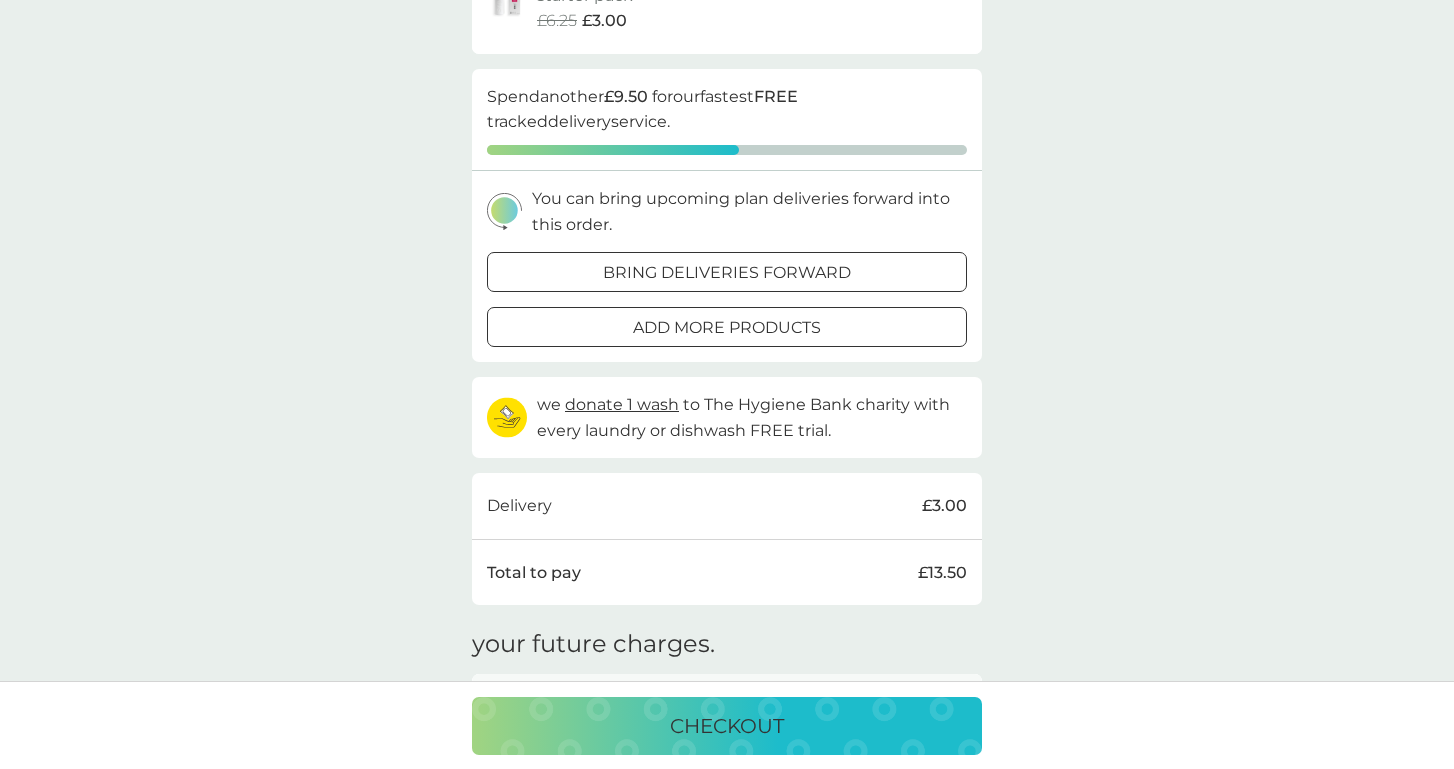 click on "add more products" at bounding box center (727, 328) 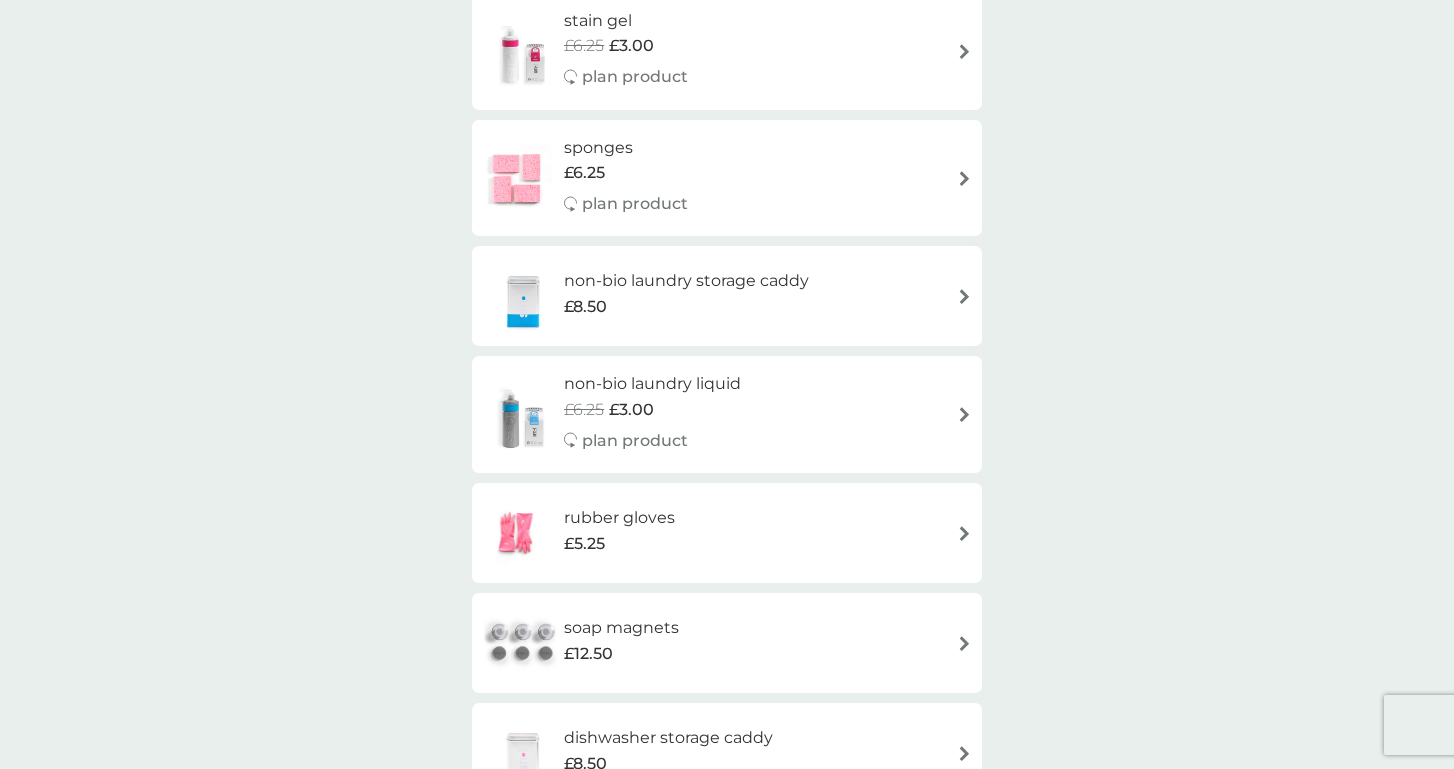 scroll, scrollTop: 1209, scrollLeft: 0, axis: vertical 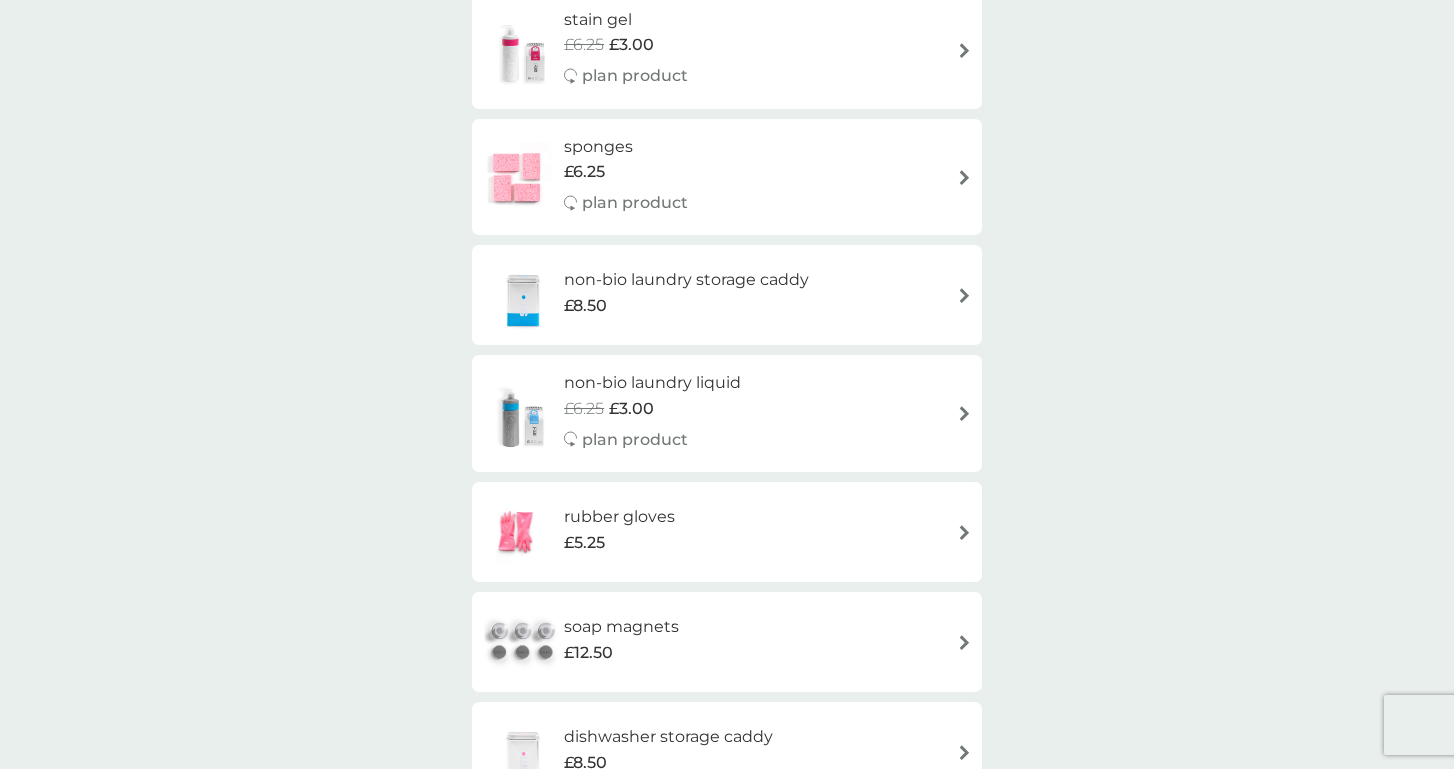 click on "sponges" at bounding box center [626, 147] 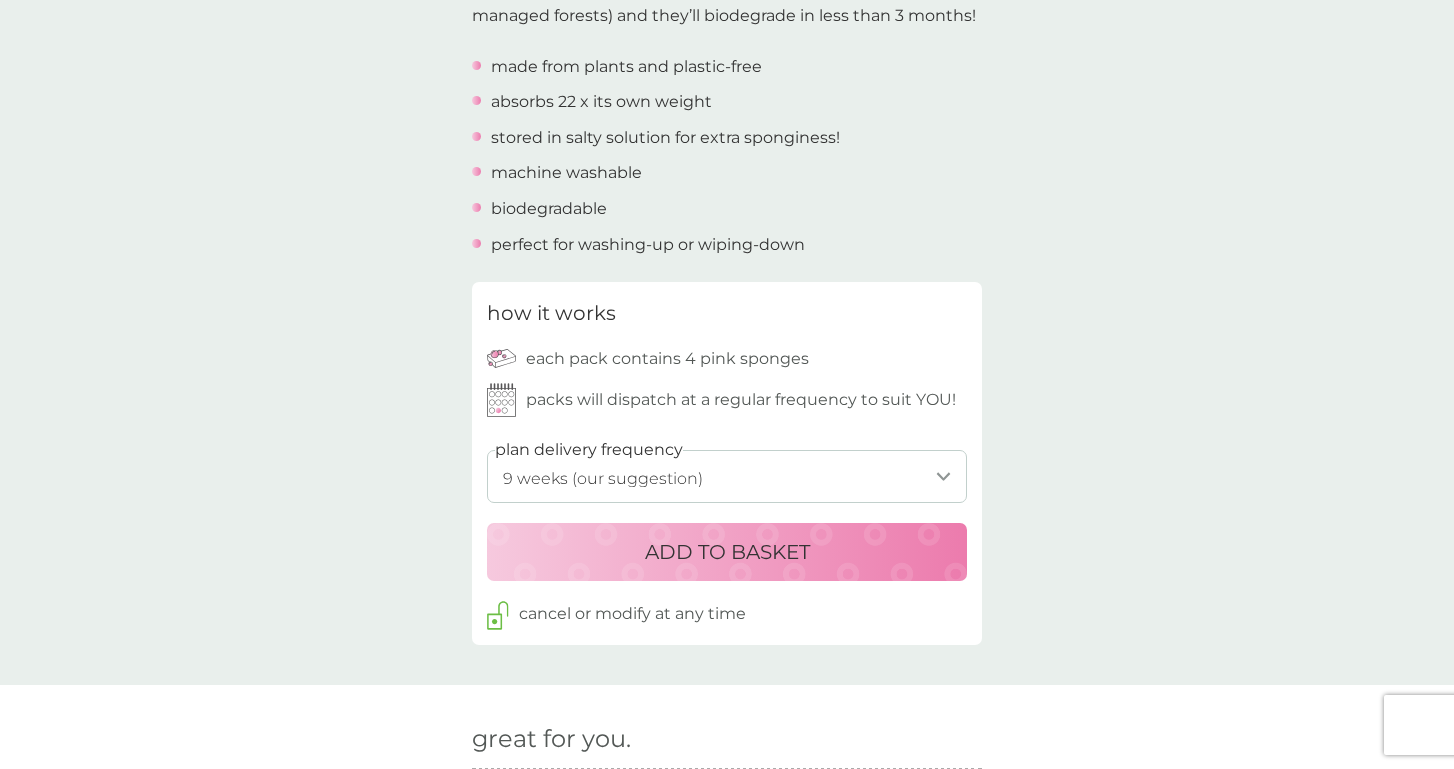 scroll, scrollTop: 721, scrollLeft: 0, axis: vertical 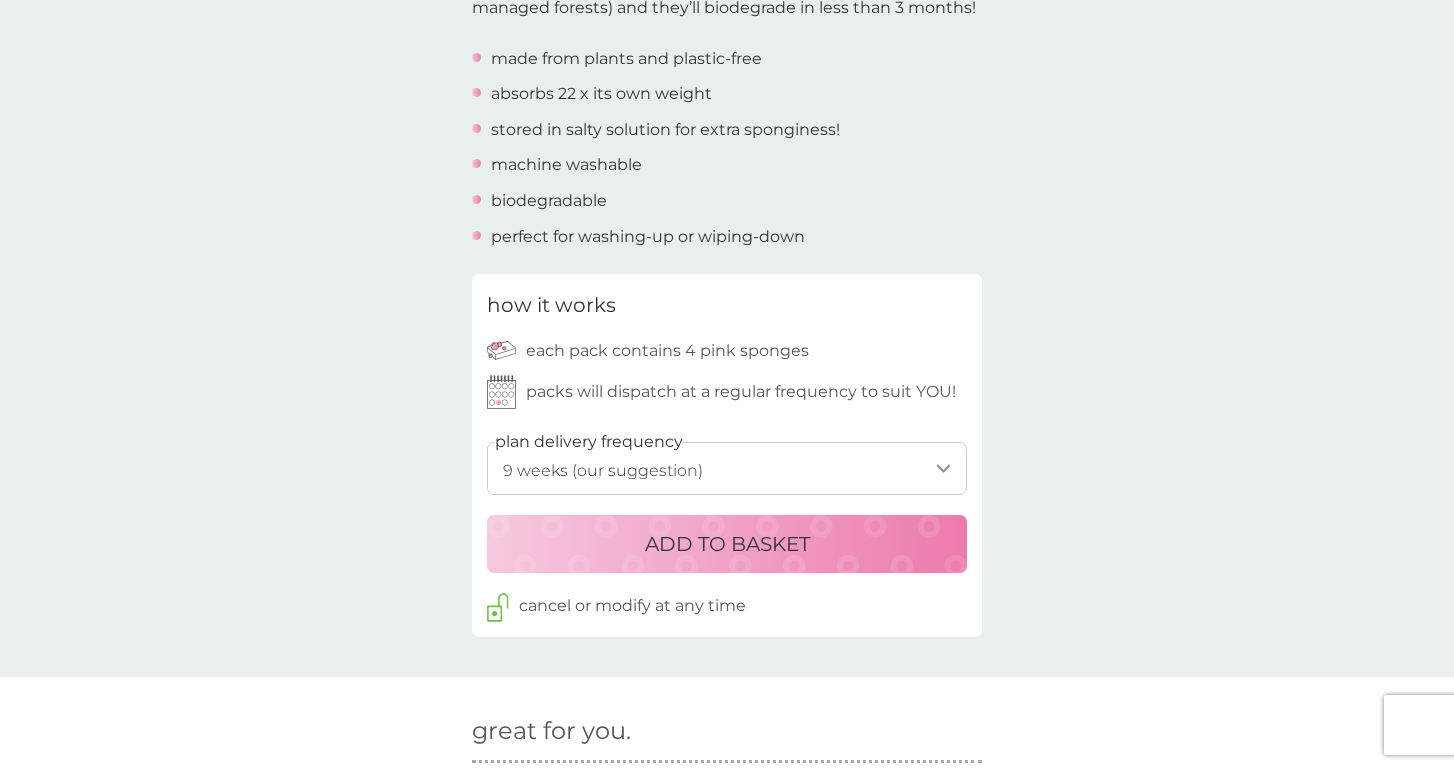select on "84" 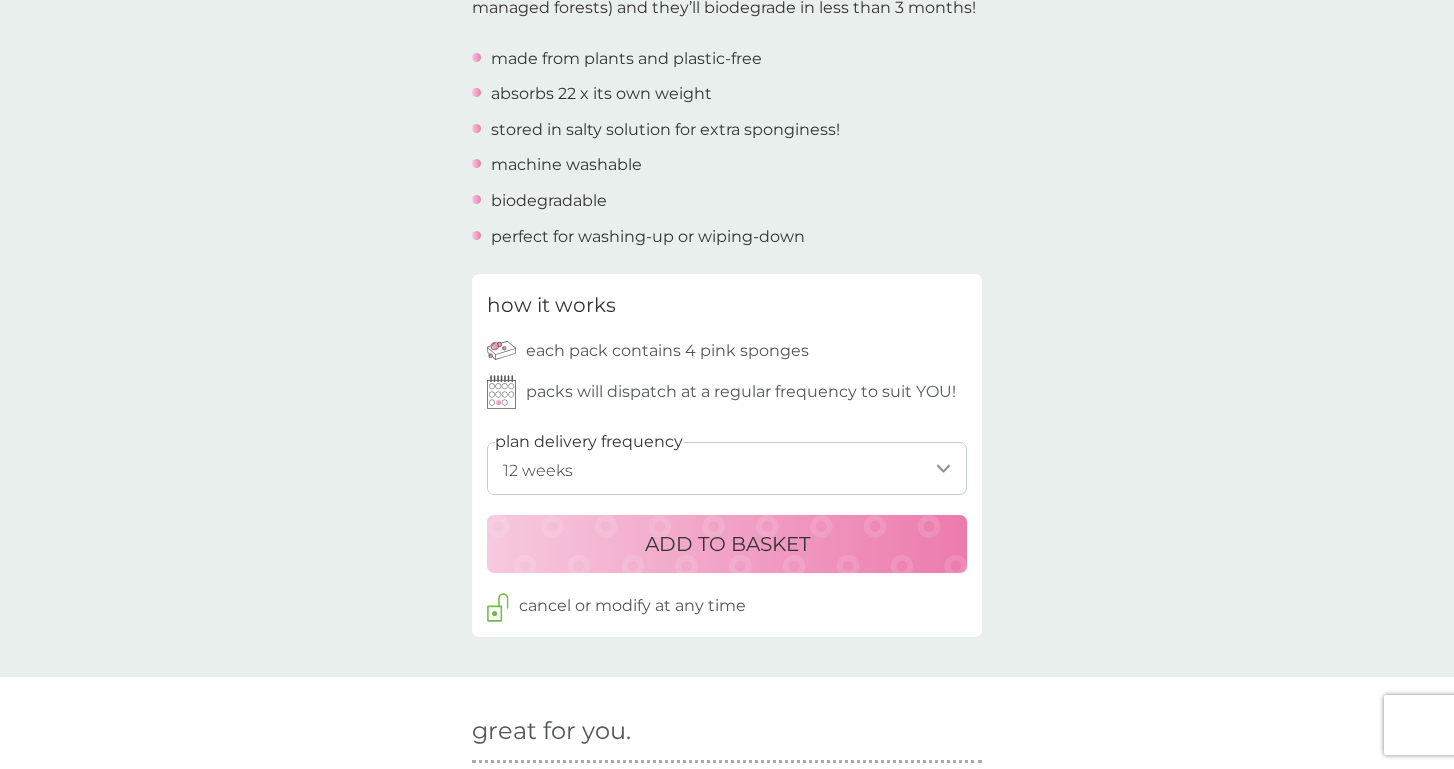 click on "ADD TO BASKET" at bounding box center [727, 544] 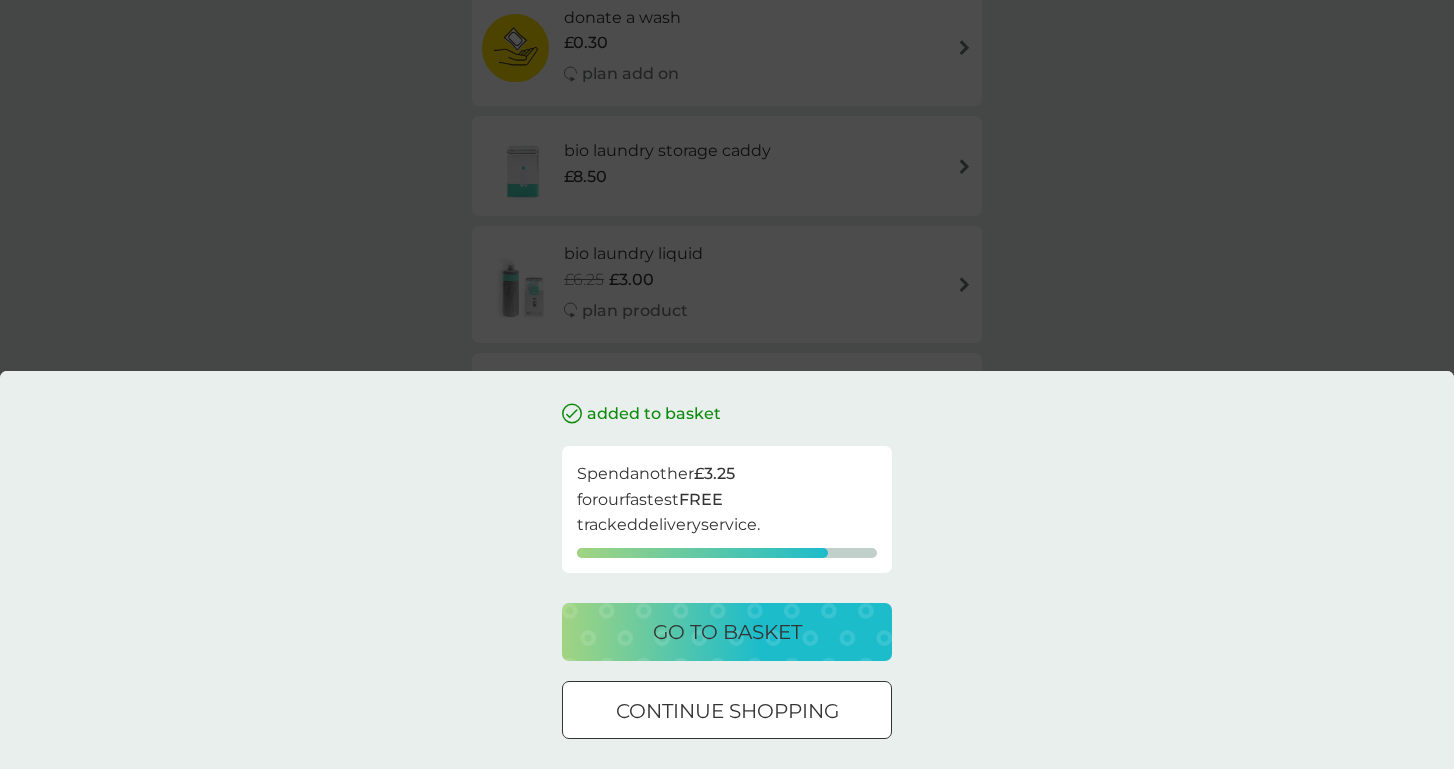 scroll, scrollTop: 0, scrollLeft: 0, axis: both 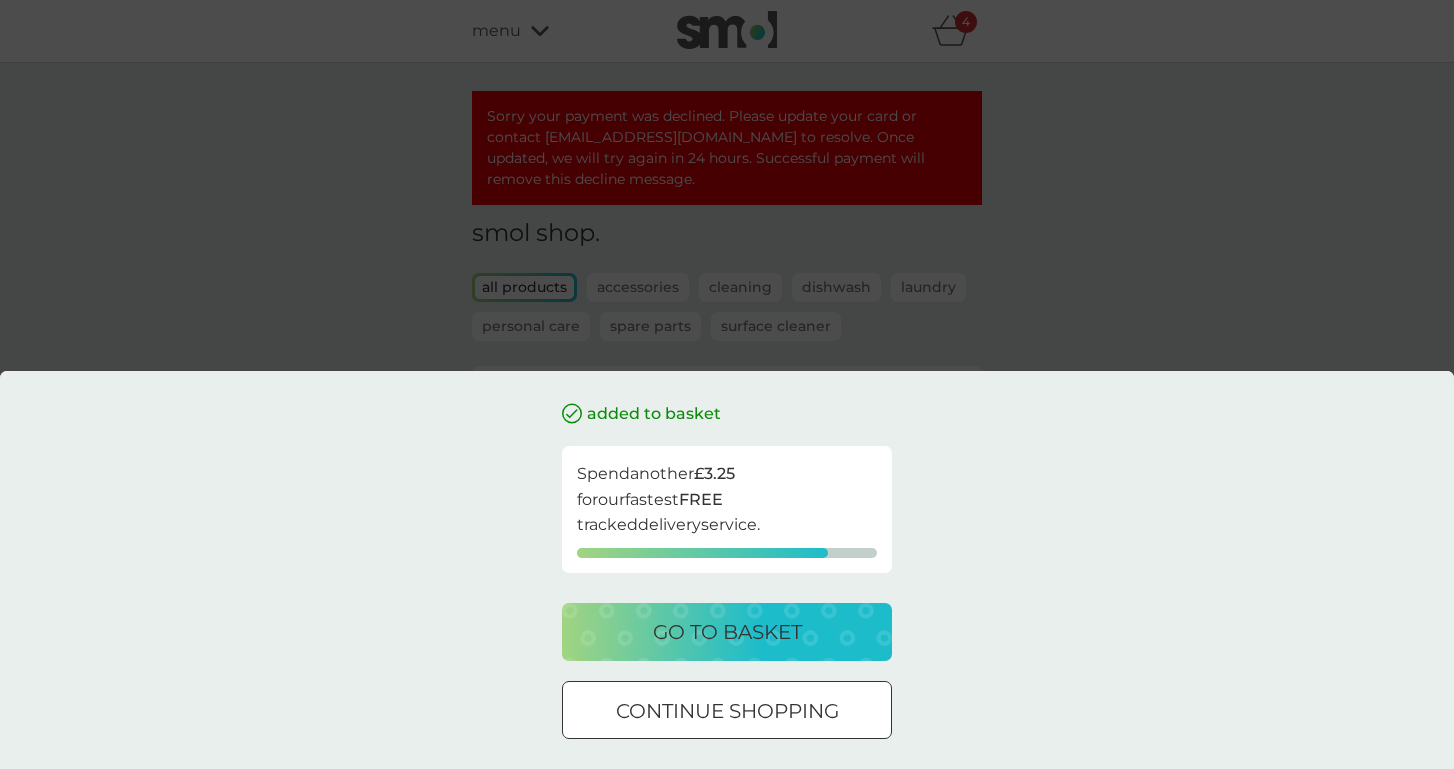 click on "continue shopping" at bounding box center (727, 711) 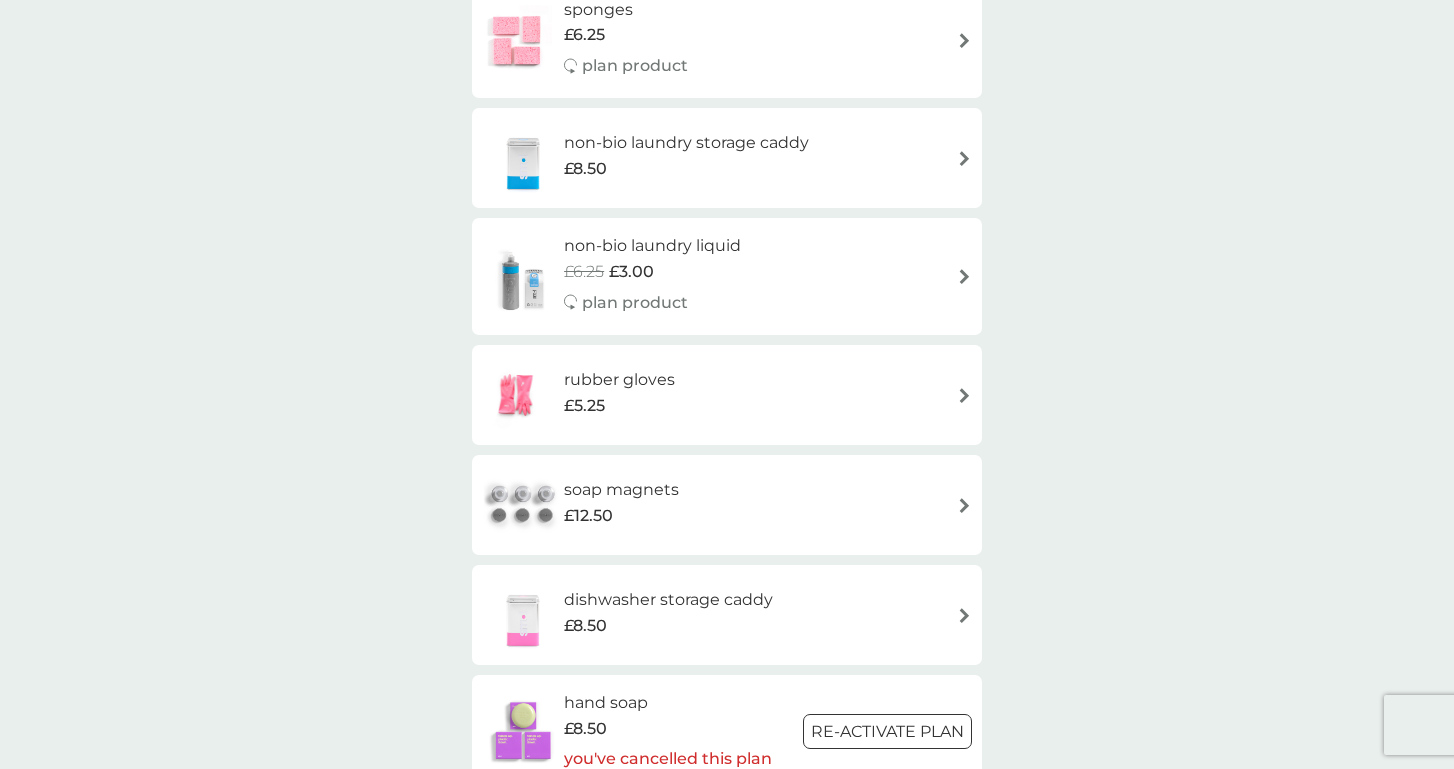 scroll, scrollTop: 1461, scrollLeft: 0, axis: vertical 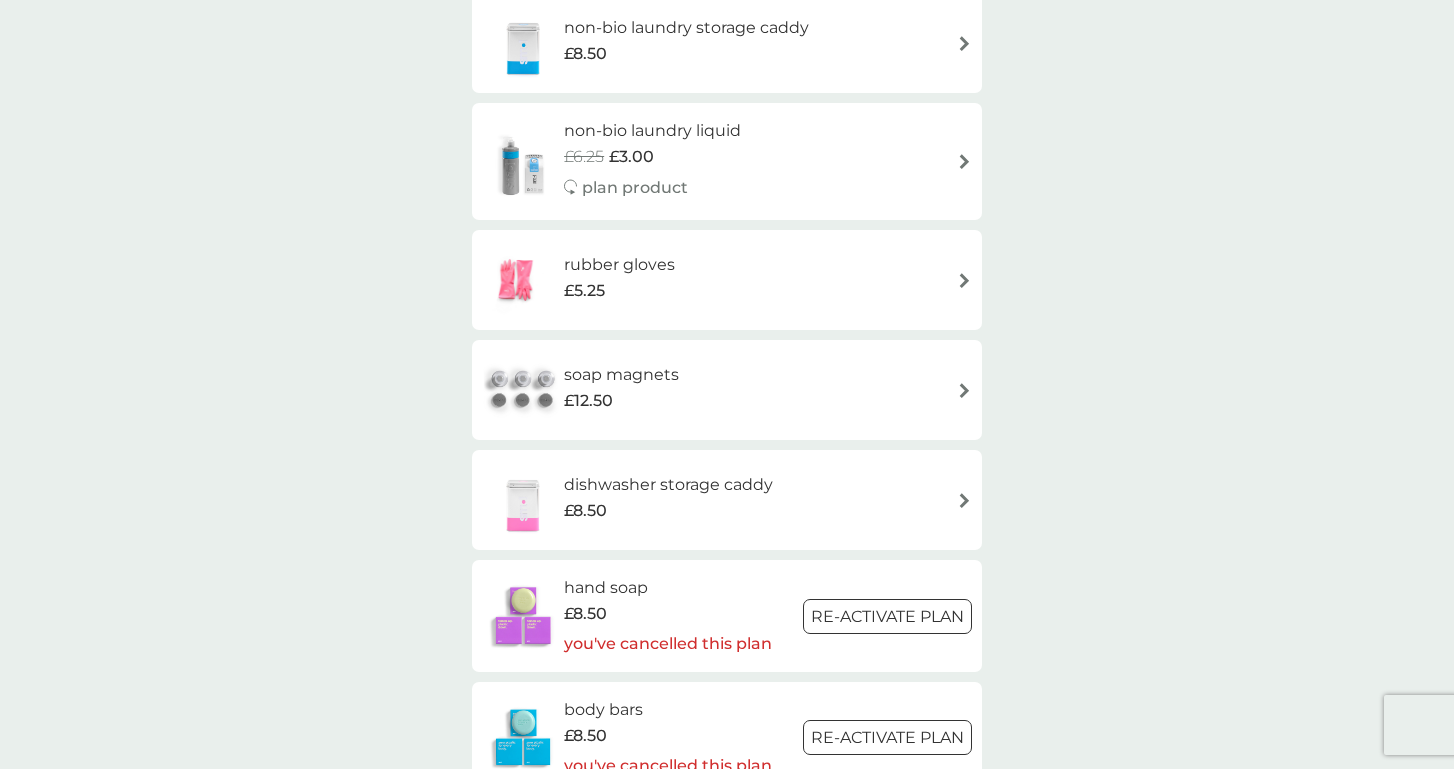 click on "soap magnets" at bounding box center (621, 375) 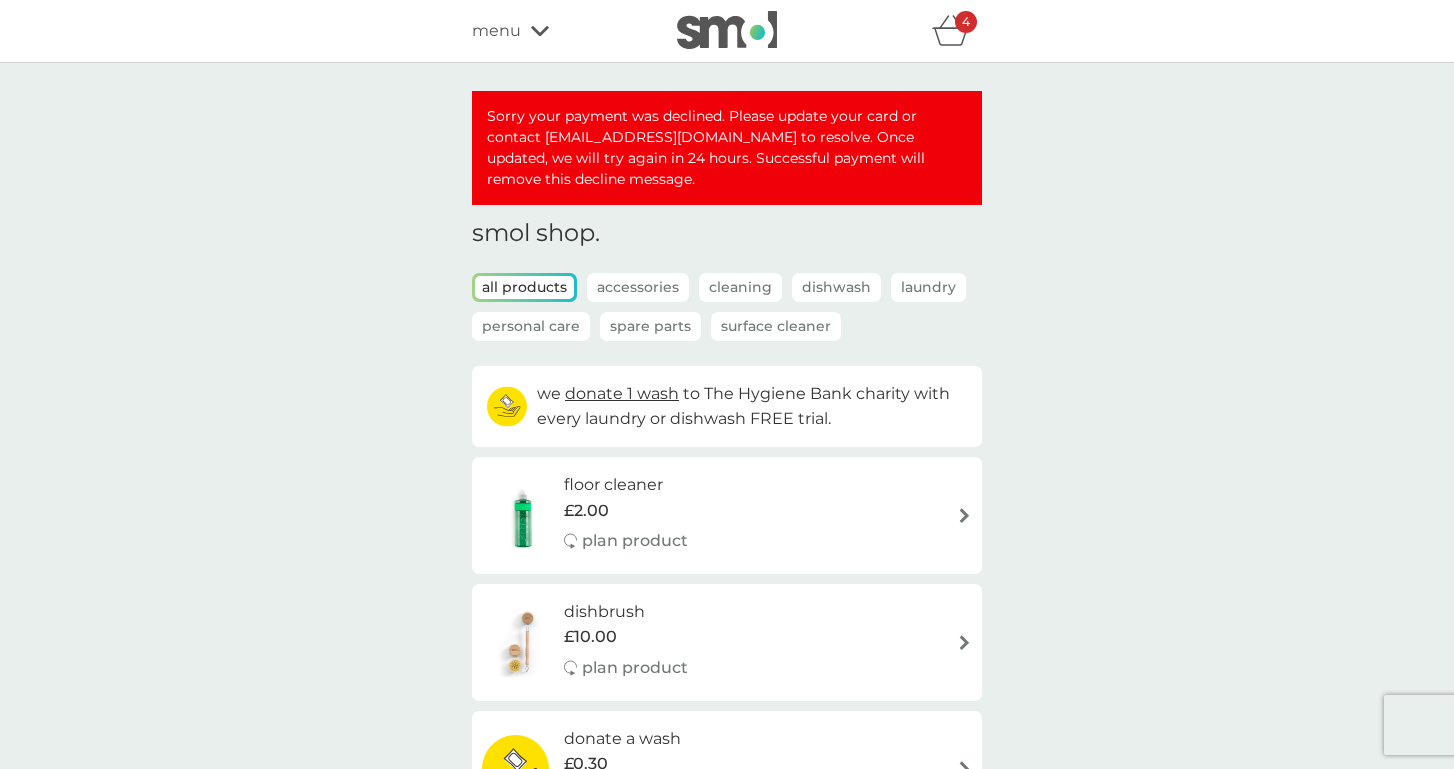 scroll, scrollTop: 0, scrollLeft: 0, axis: both 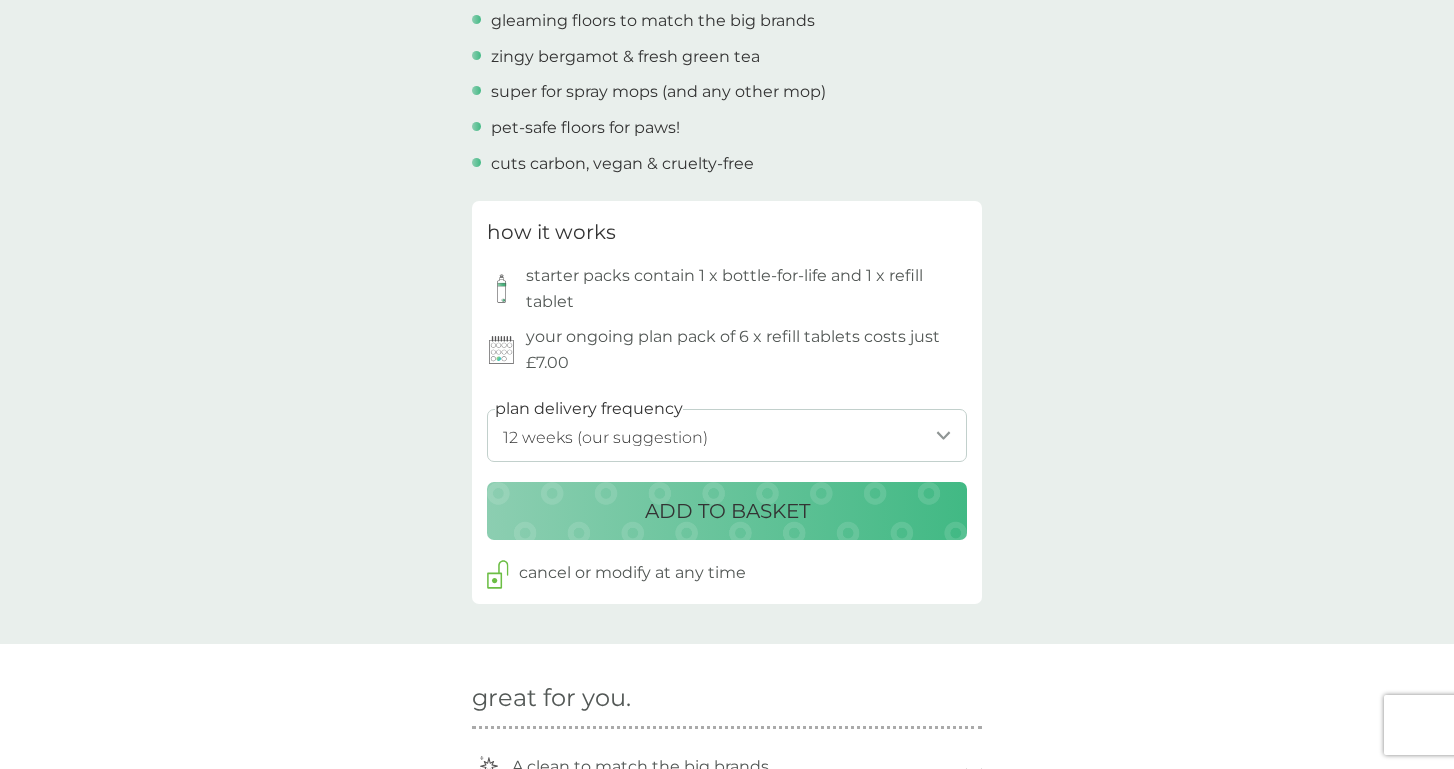 click on "ADD TO BASKET" at bounding box center [727, 511] 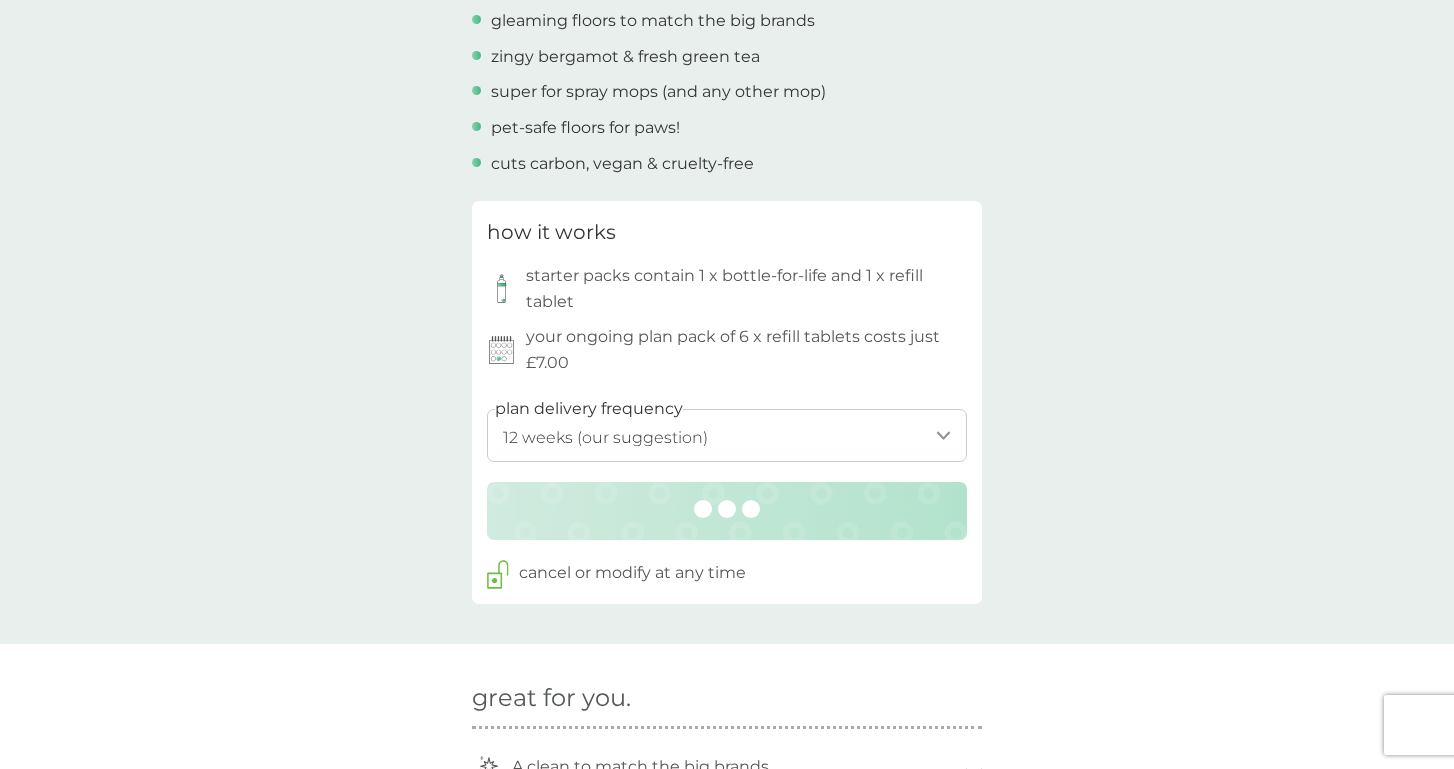 scroll, scrollTop: 0, scrollLeft: 0, axis: both 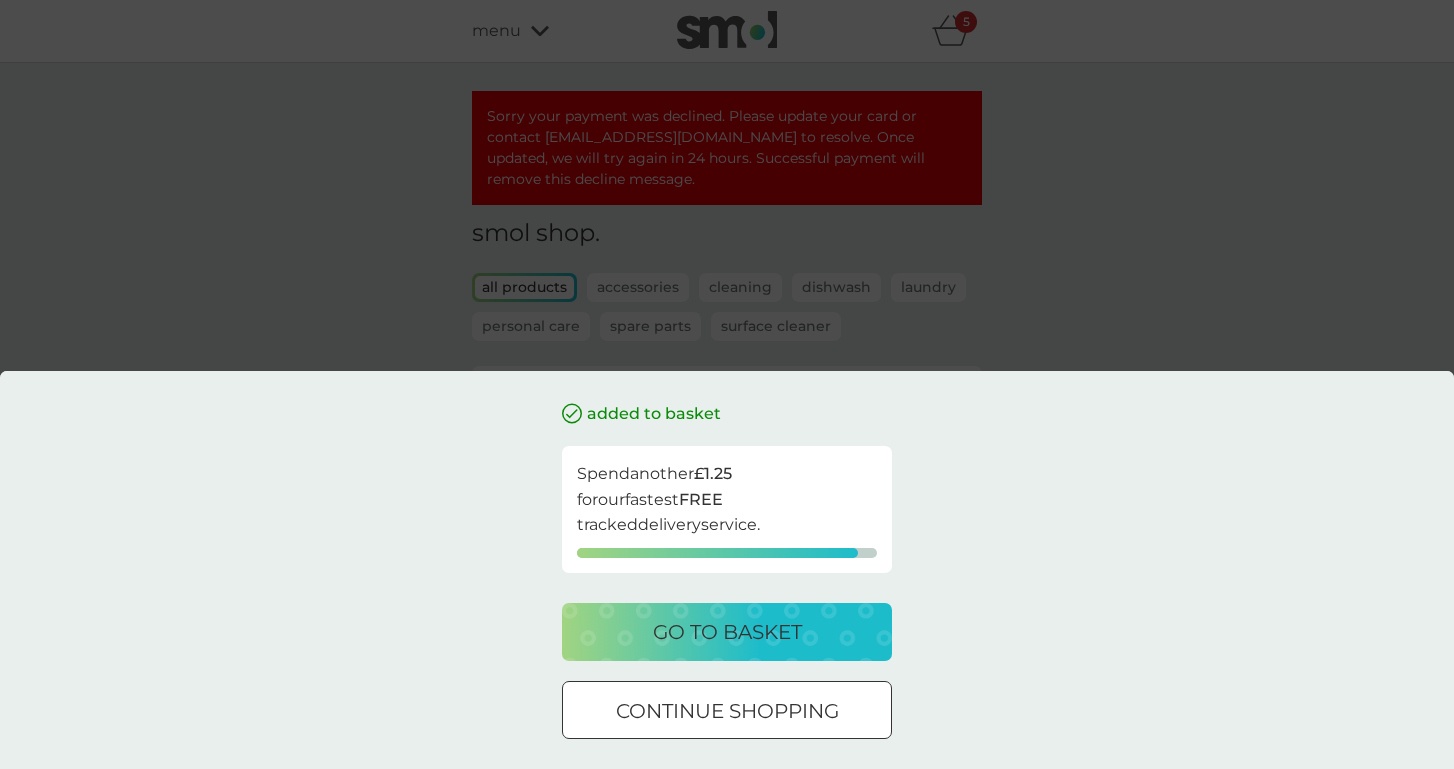 click on "continue shopping" at bounding box center [727, 711] 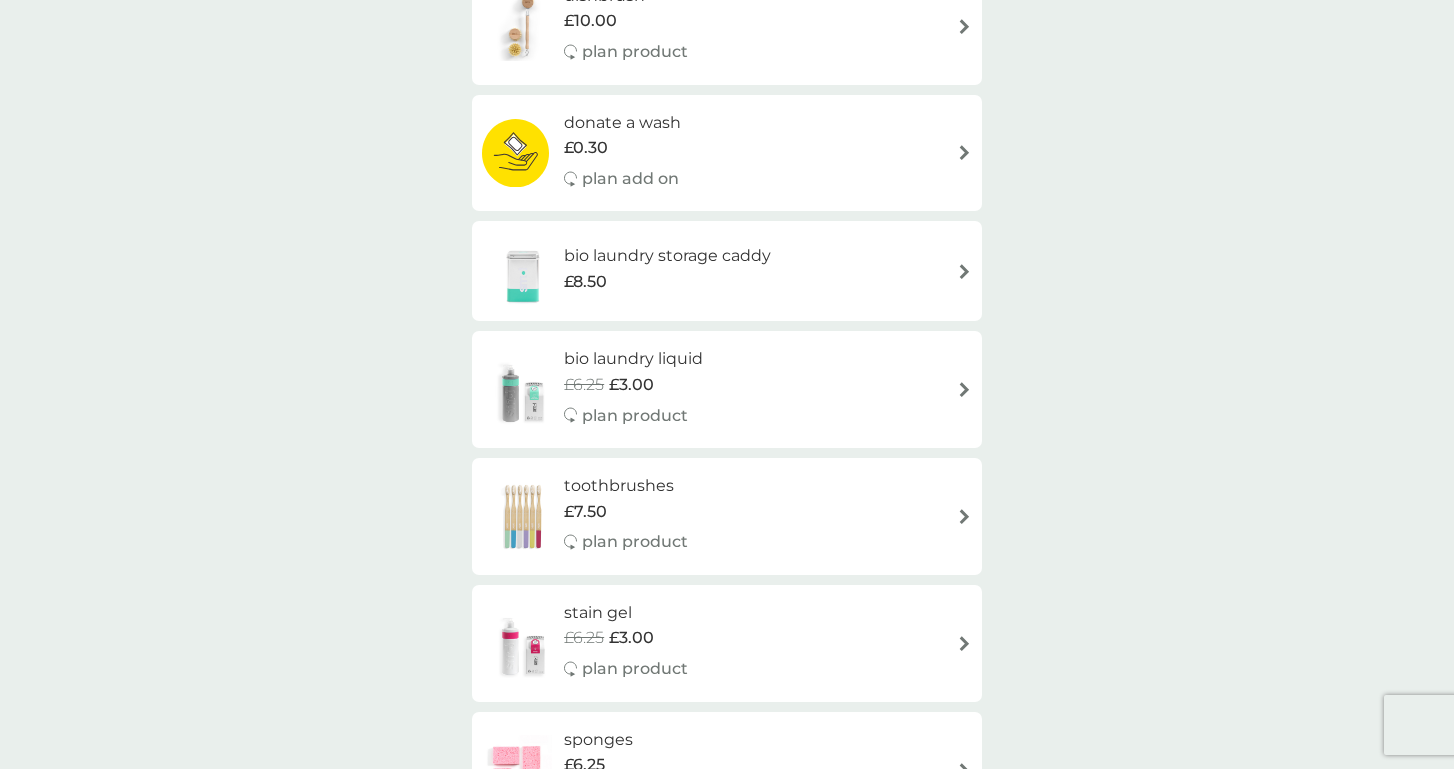 scroll, scrollTop: 618, scrollLeft: 0, axis: vertical 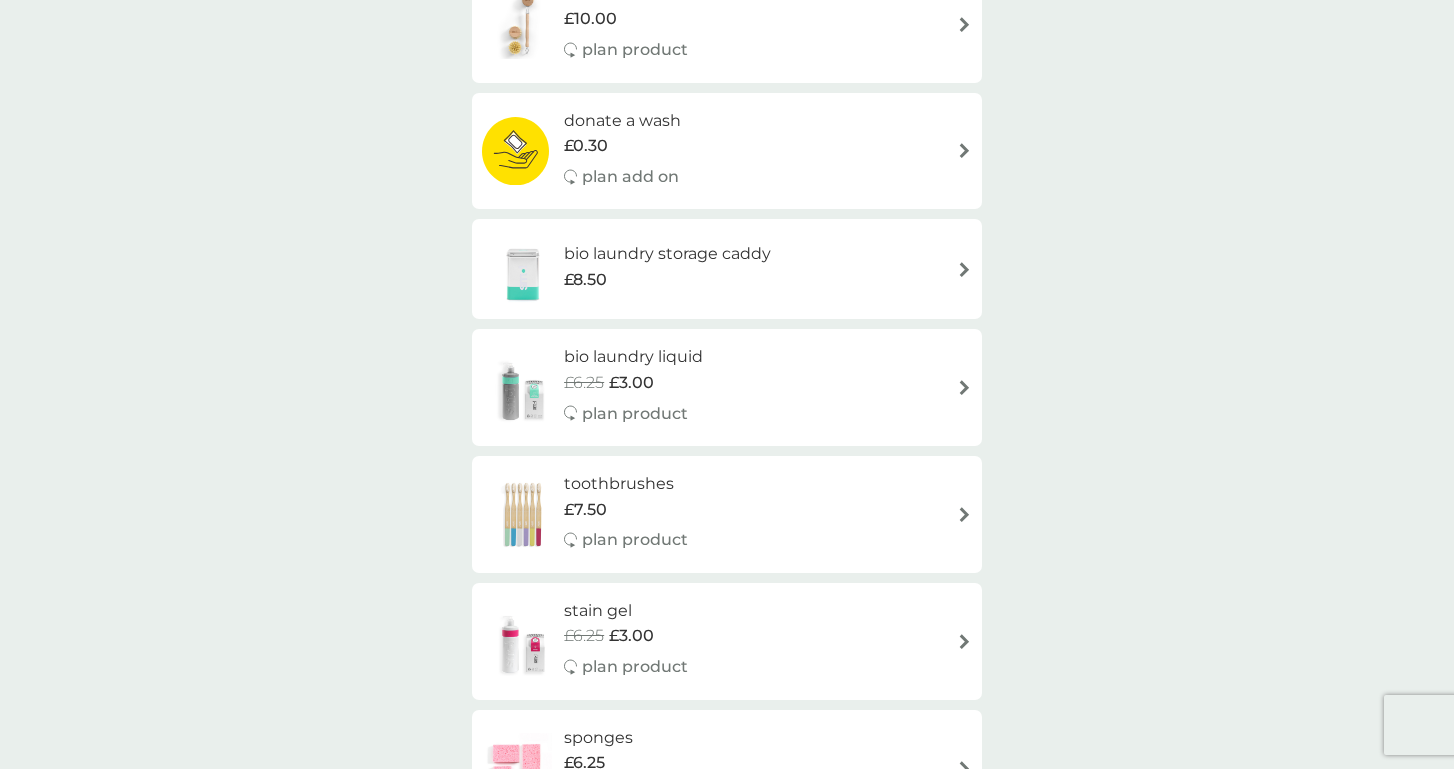 click on "bio laundry liquid" at bounding box center [633, 357] 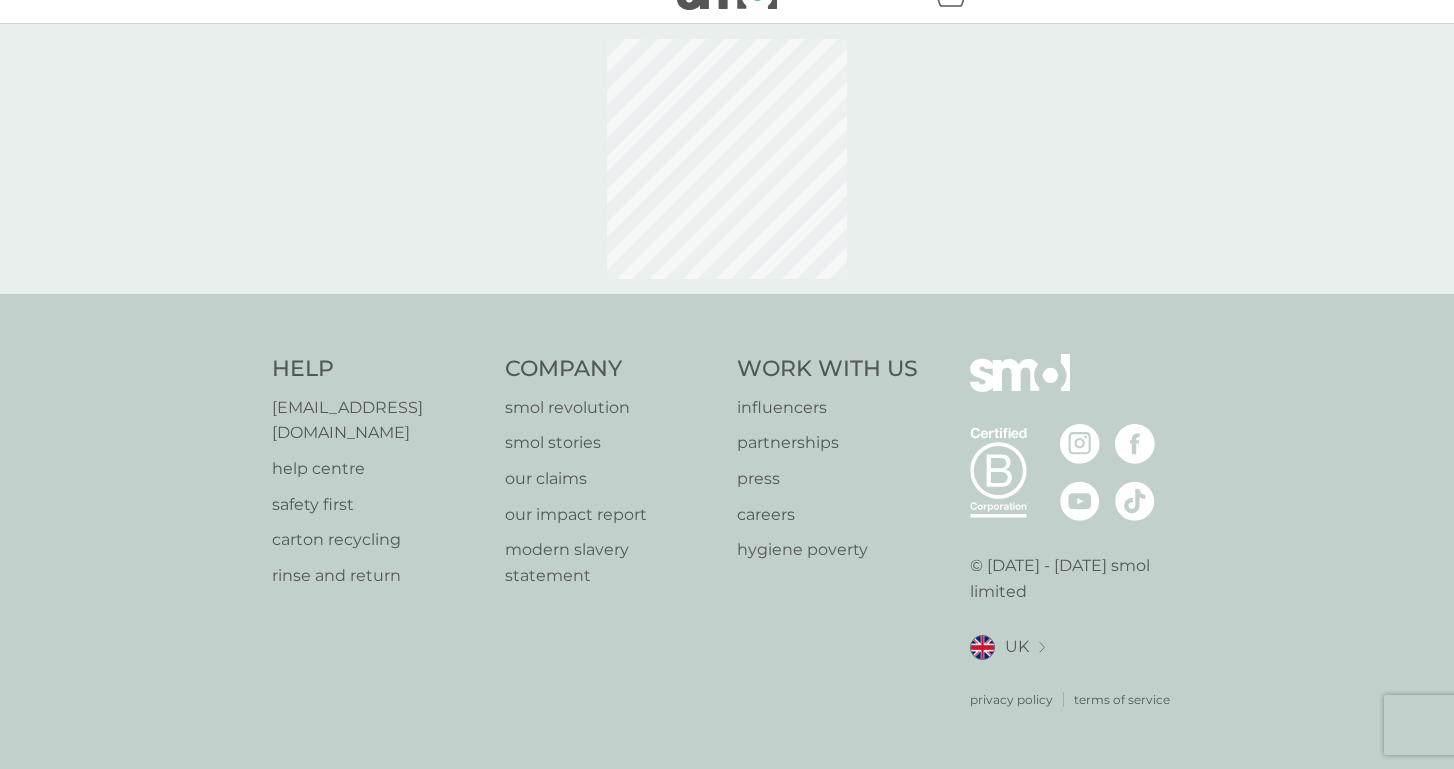 scroll, scrollTop: 0, scrollLeft: 0, axis: both 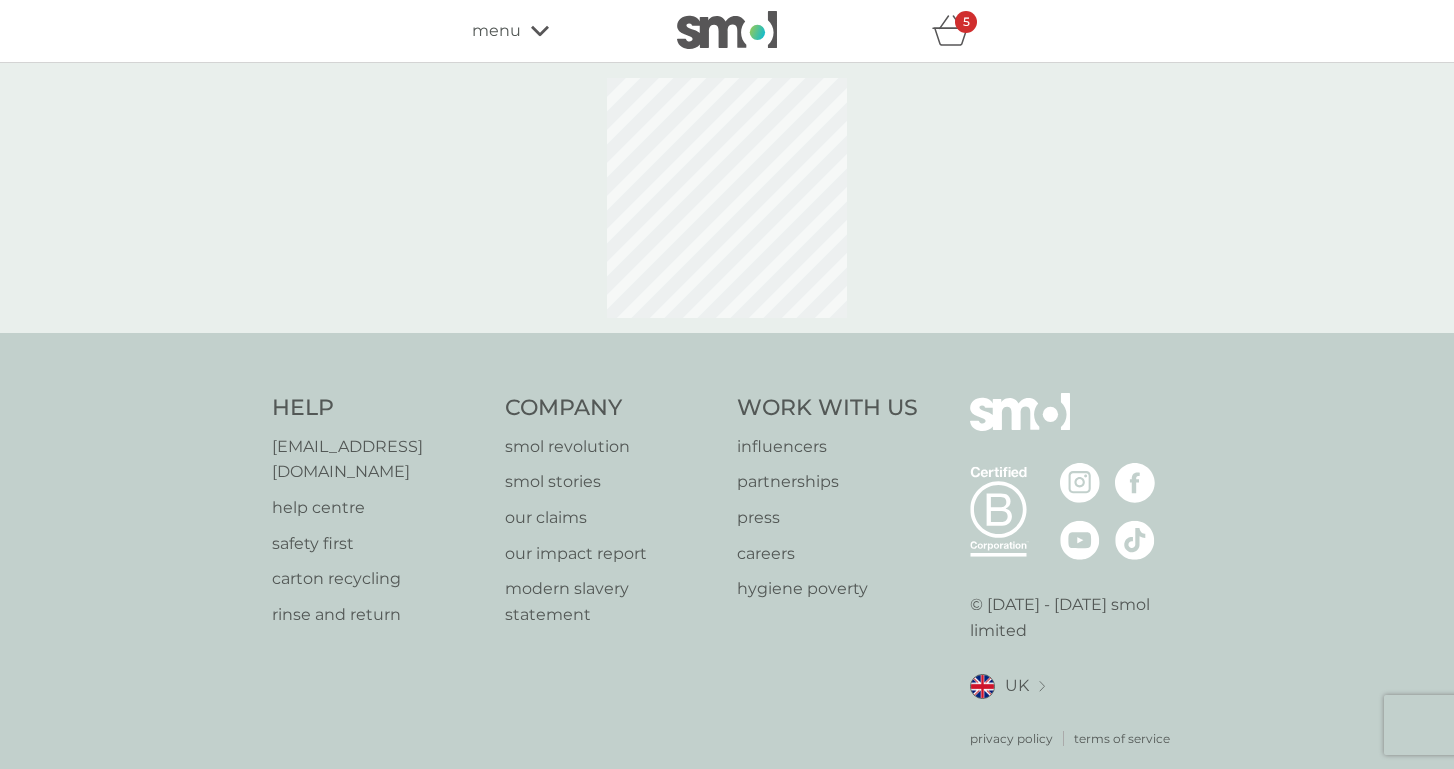 select on "91" 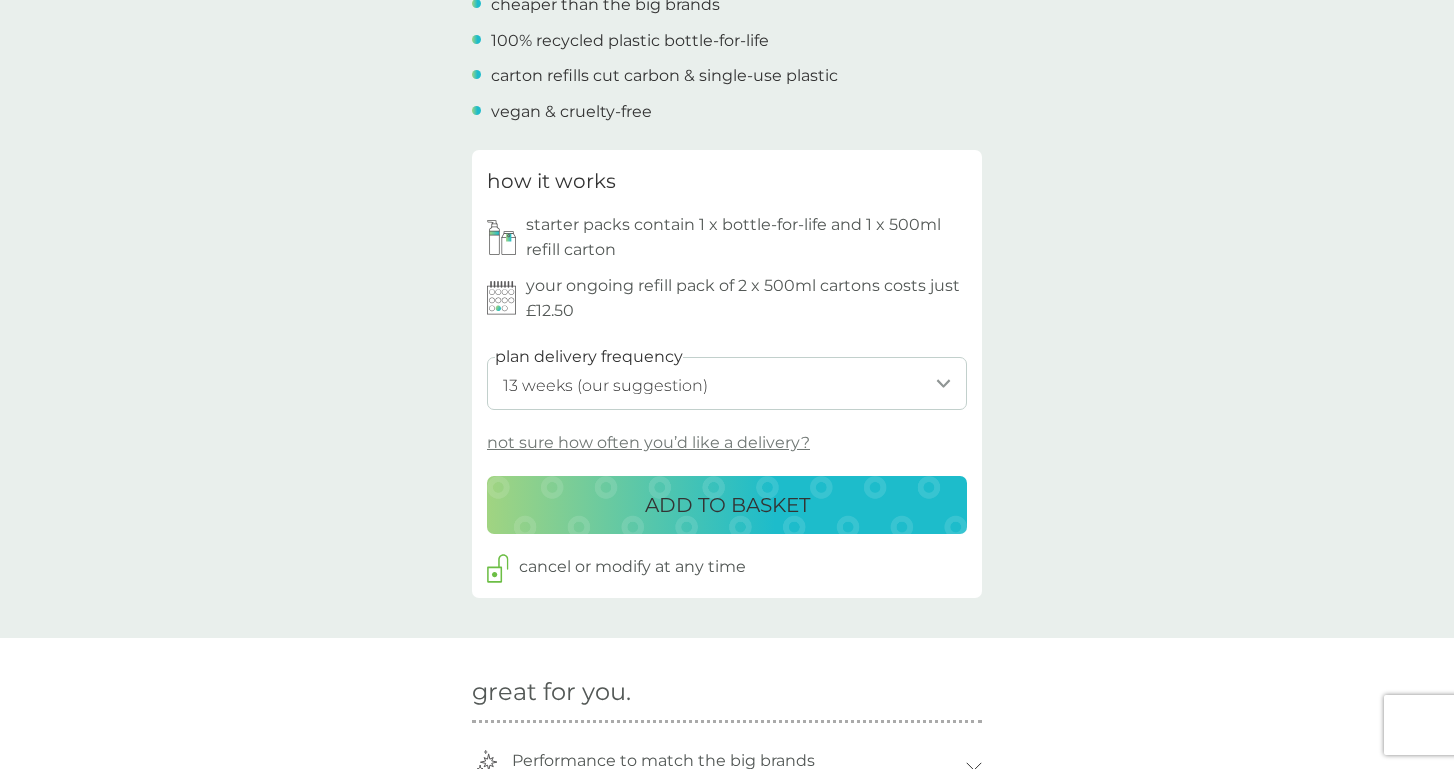 scroll, scrollTop: 811, scrollLeft: 0, axis: vertical 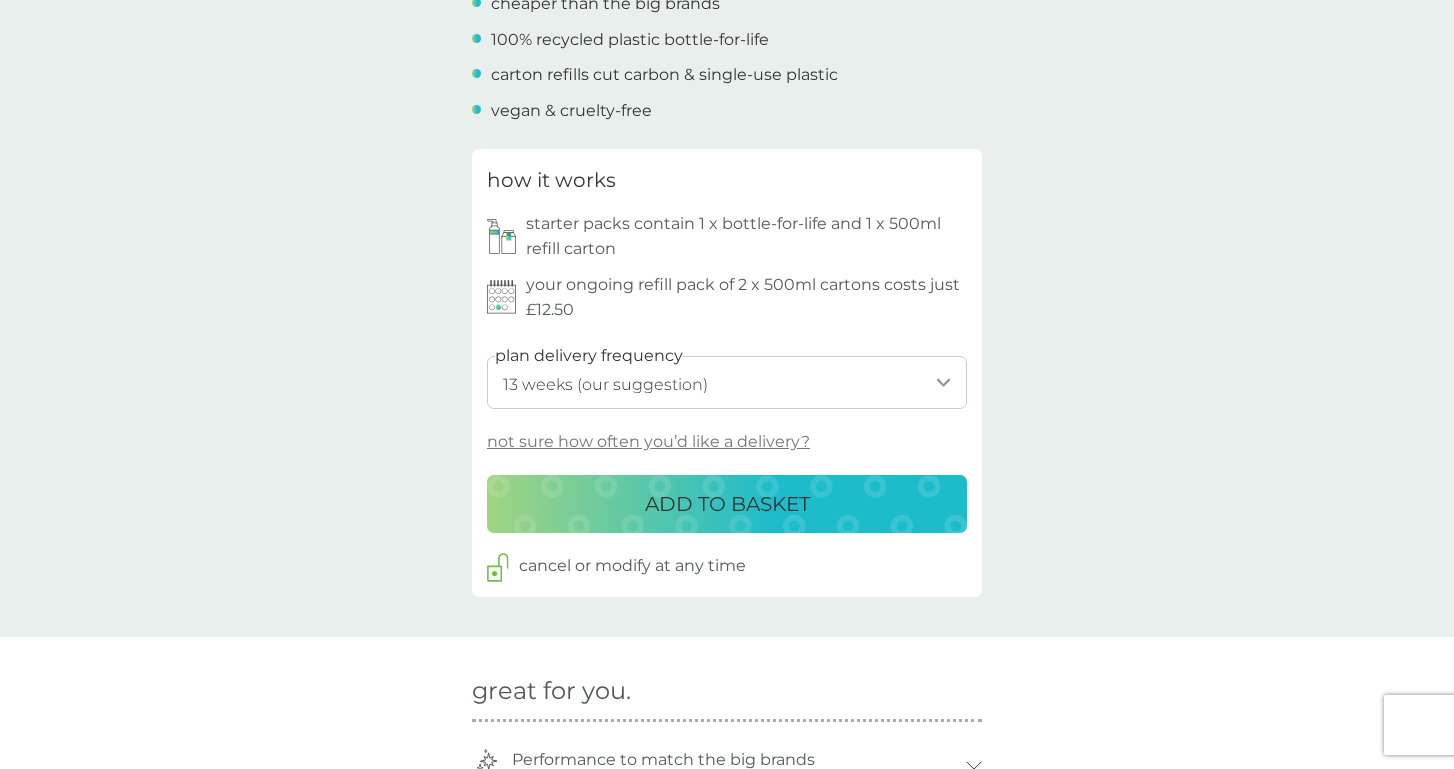 click on "ADD TO BASKET" at bounding box center (727, 504) 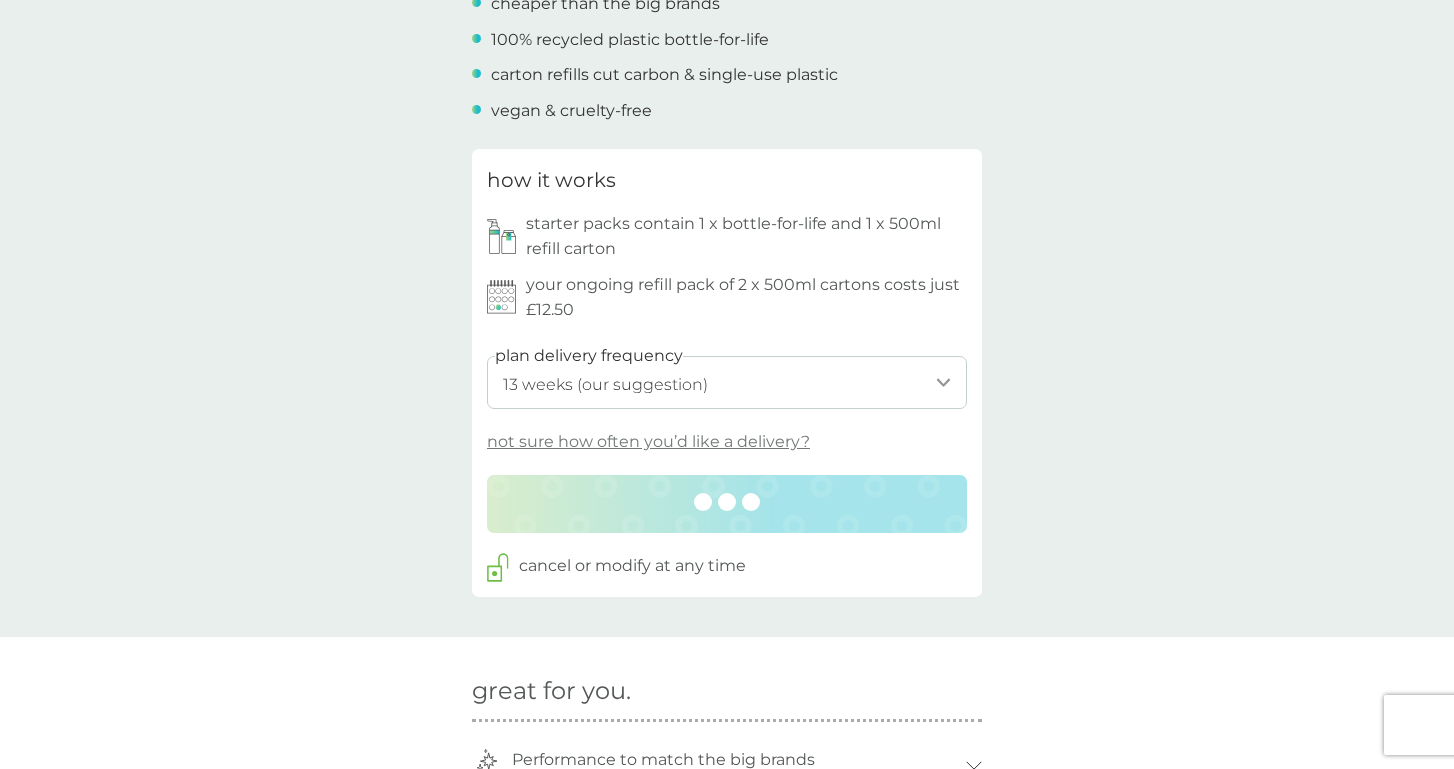scroll, scrollTop: 0, scrollLeft: 0, axis: both 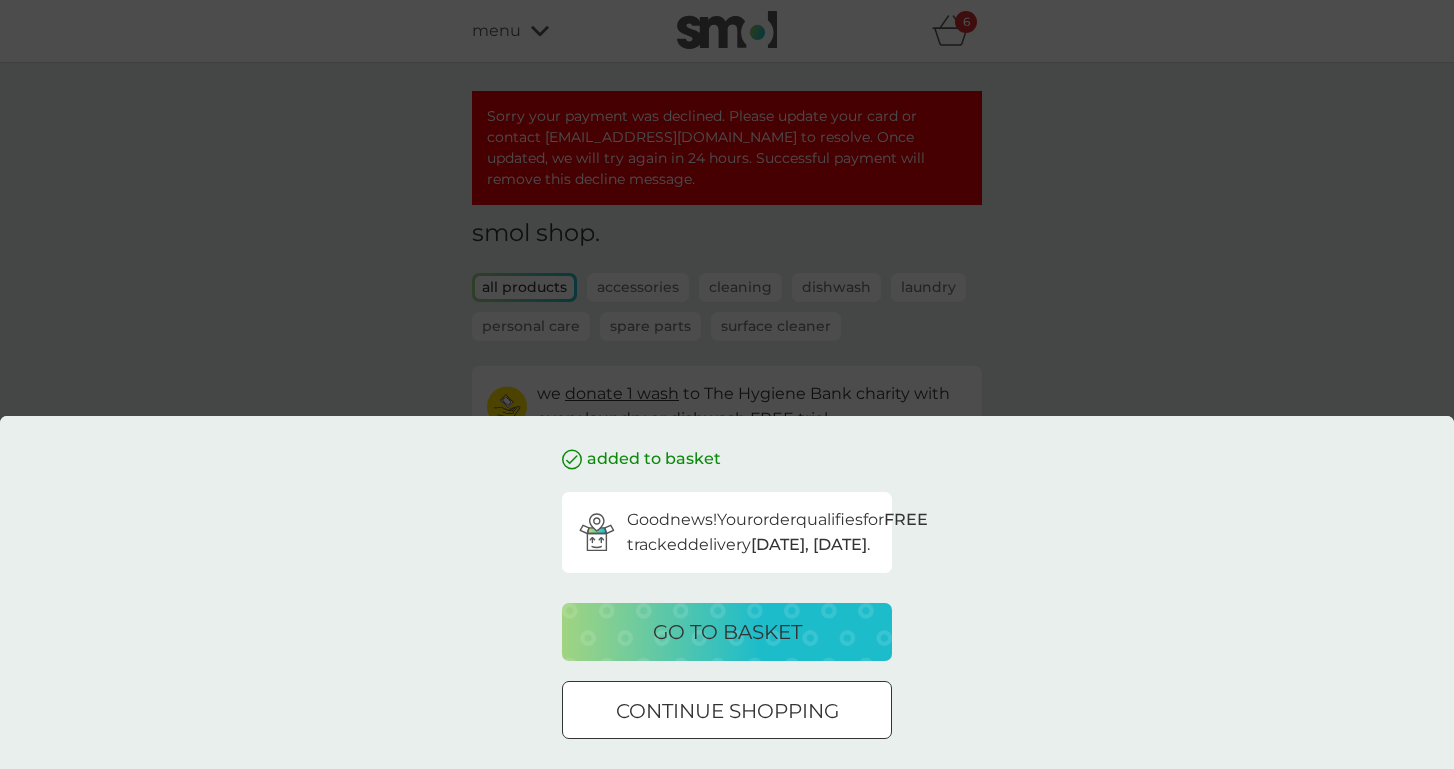click on "go to basket" at bounding box center [727, 632] 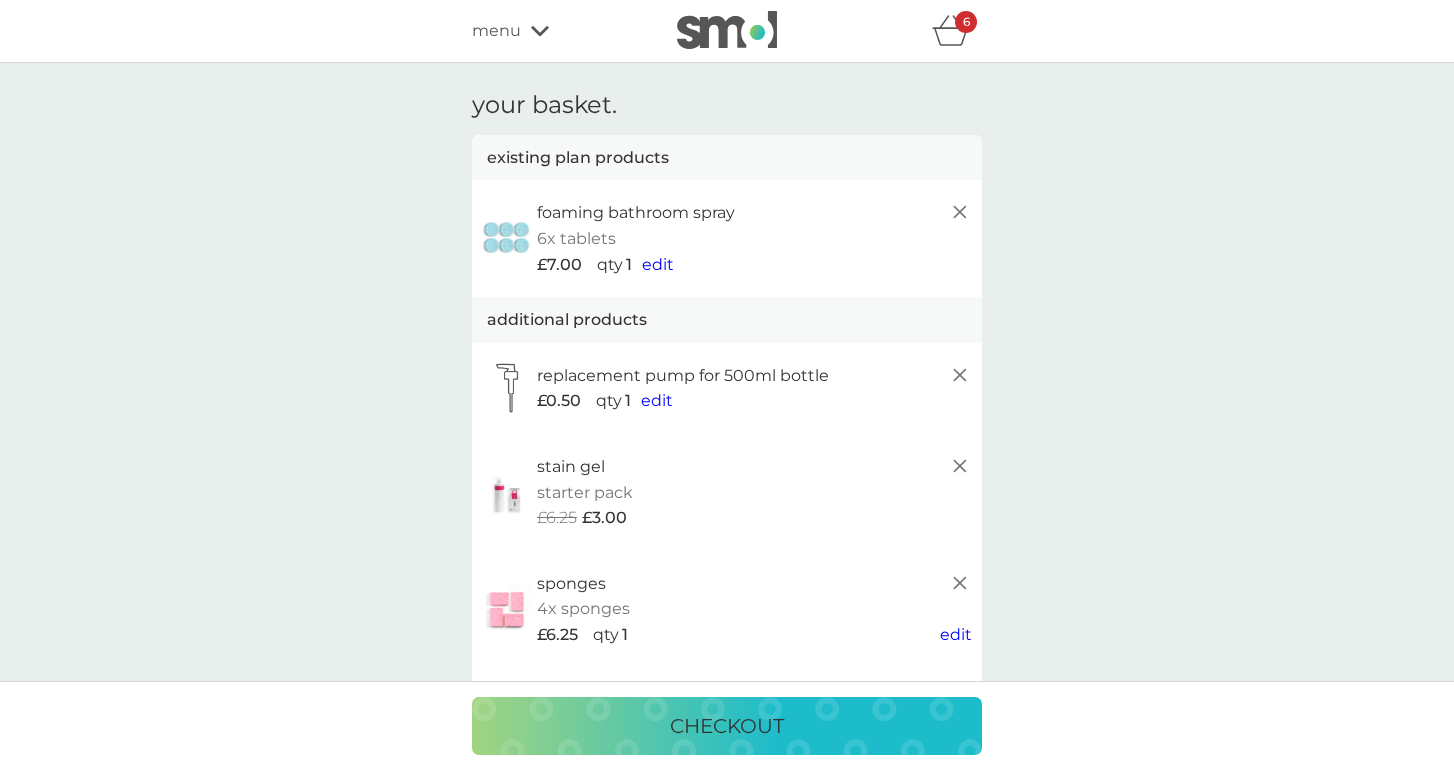 click on "checkout" at bounding box center [727, 726] 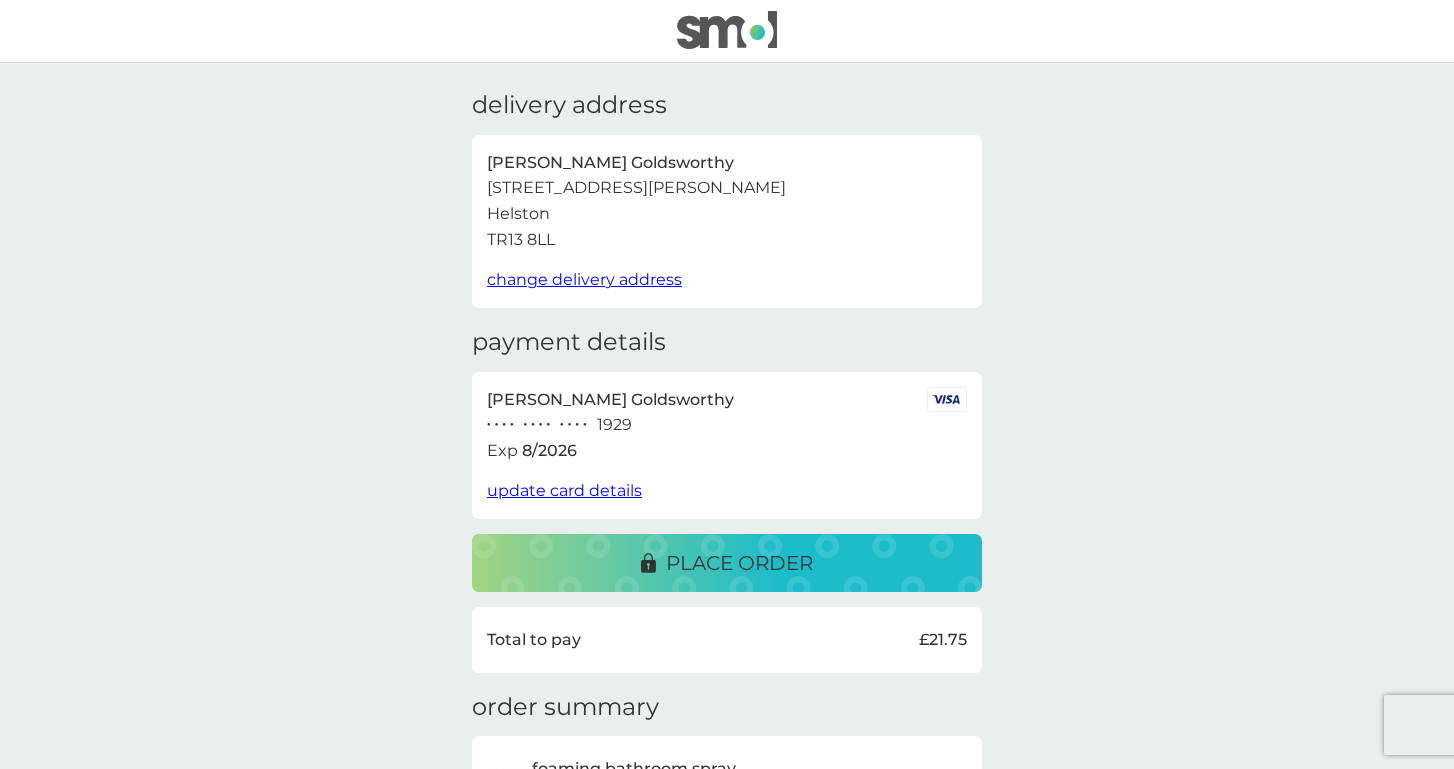 click on "place order" at bounding box center [739, 563] 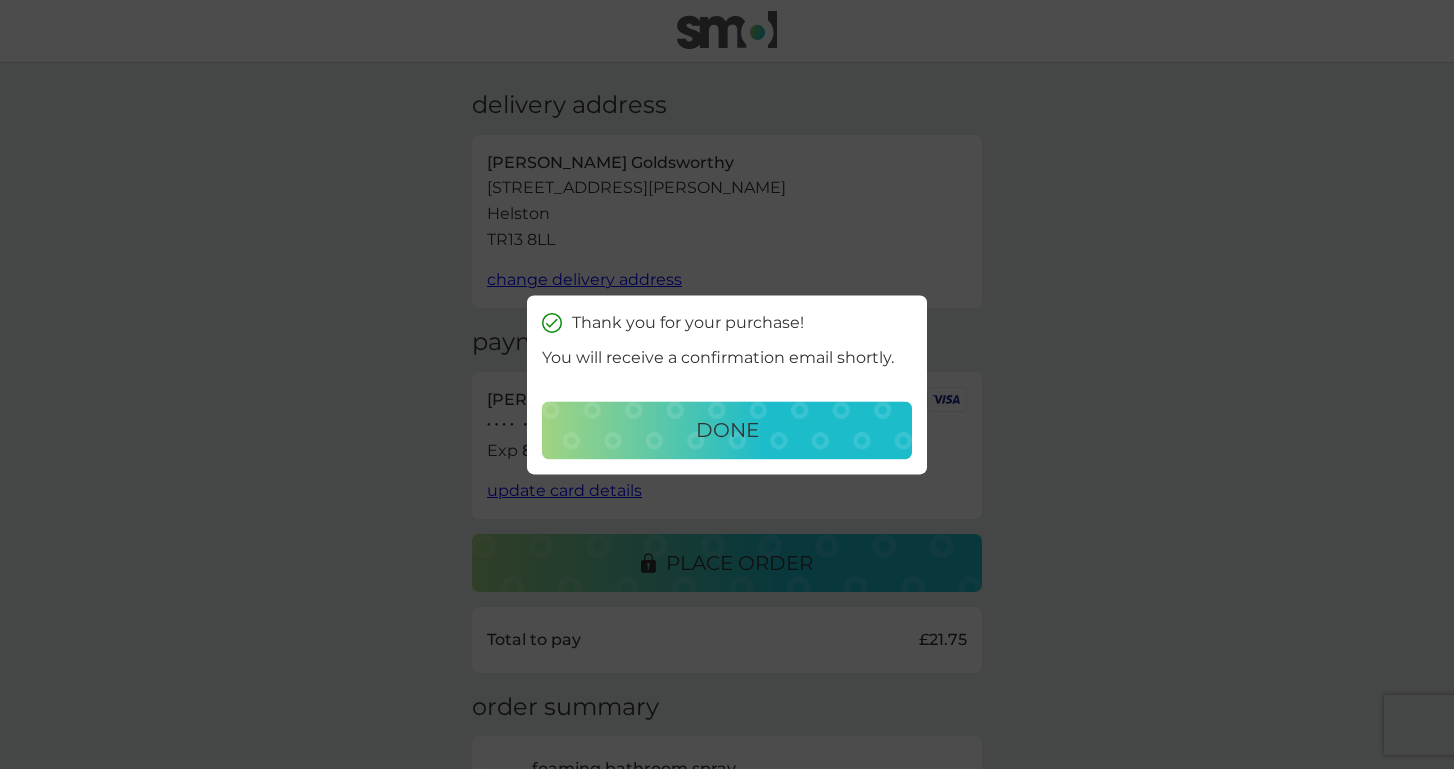 click on "done" at bounding box center [727, 430] 